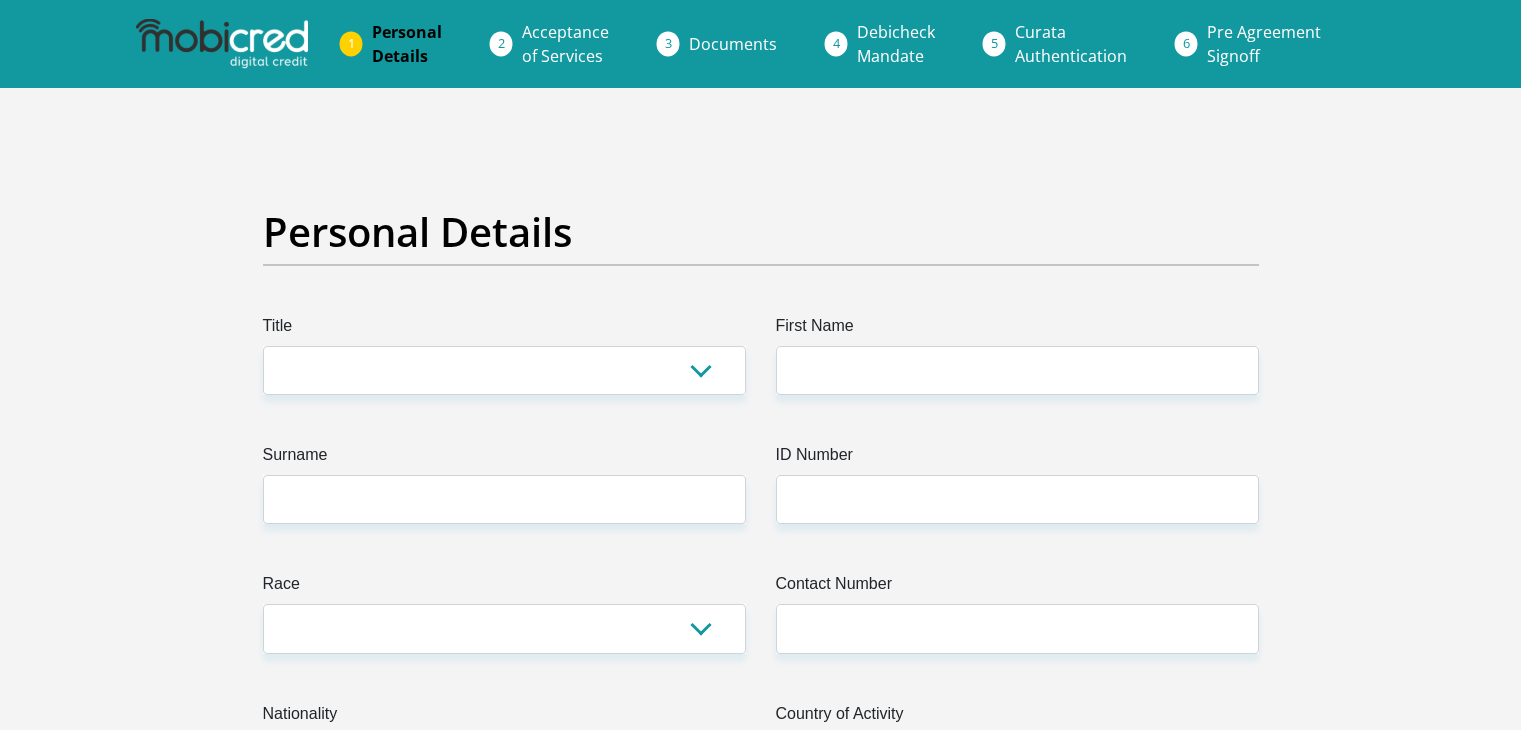 scroll, scrollTop: 0, scrollLeft: 0, axis: both 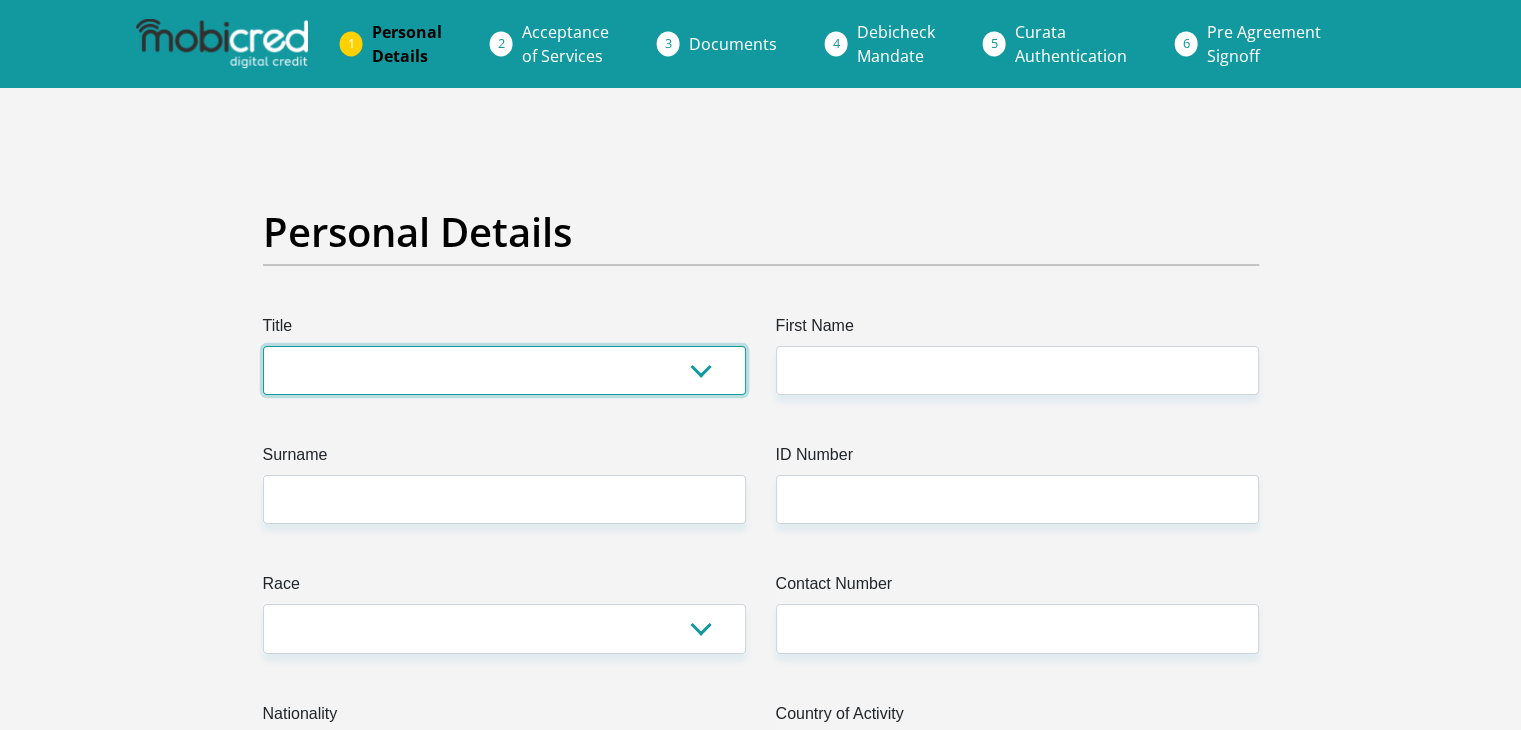 click on "Mr
Ms
Mrs
Dr
Other" at bounding box center (504, 370) 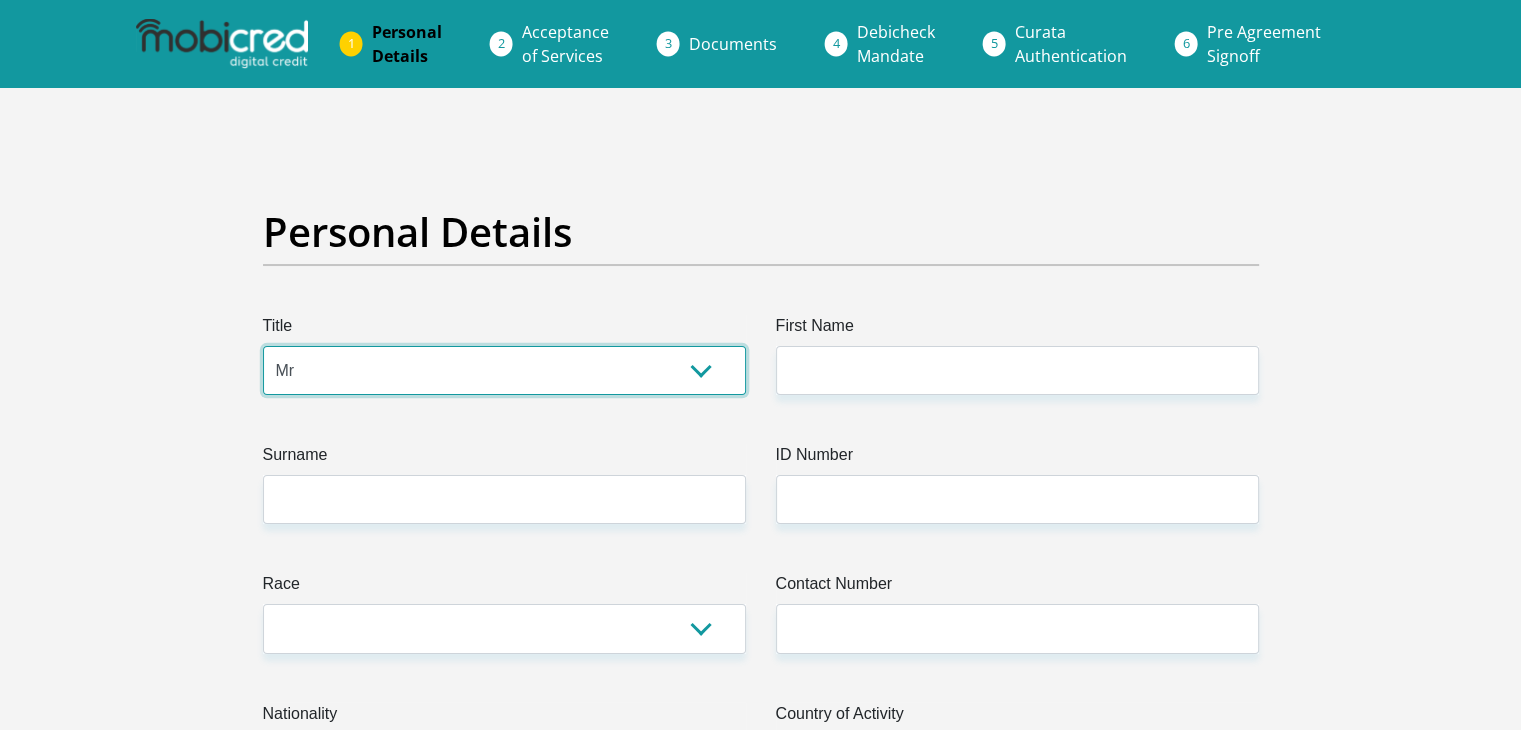 click on "Mr
Ms
Mrs
Dr
Other" at bounding box center [504, 370] 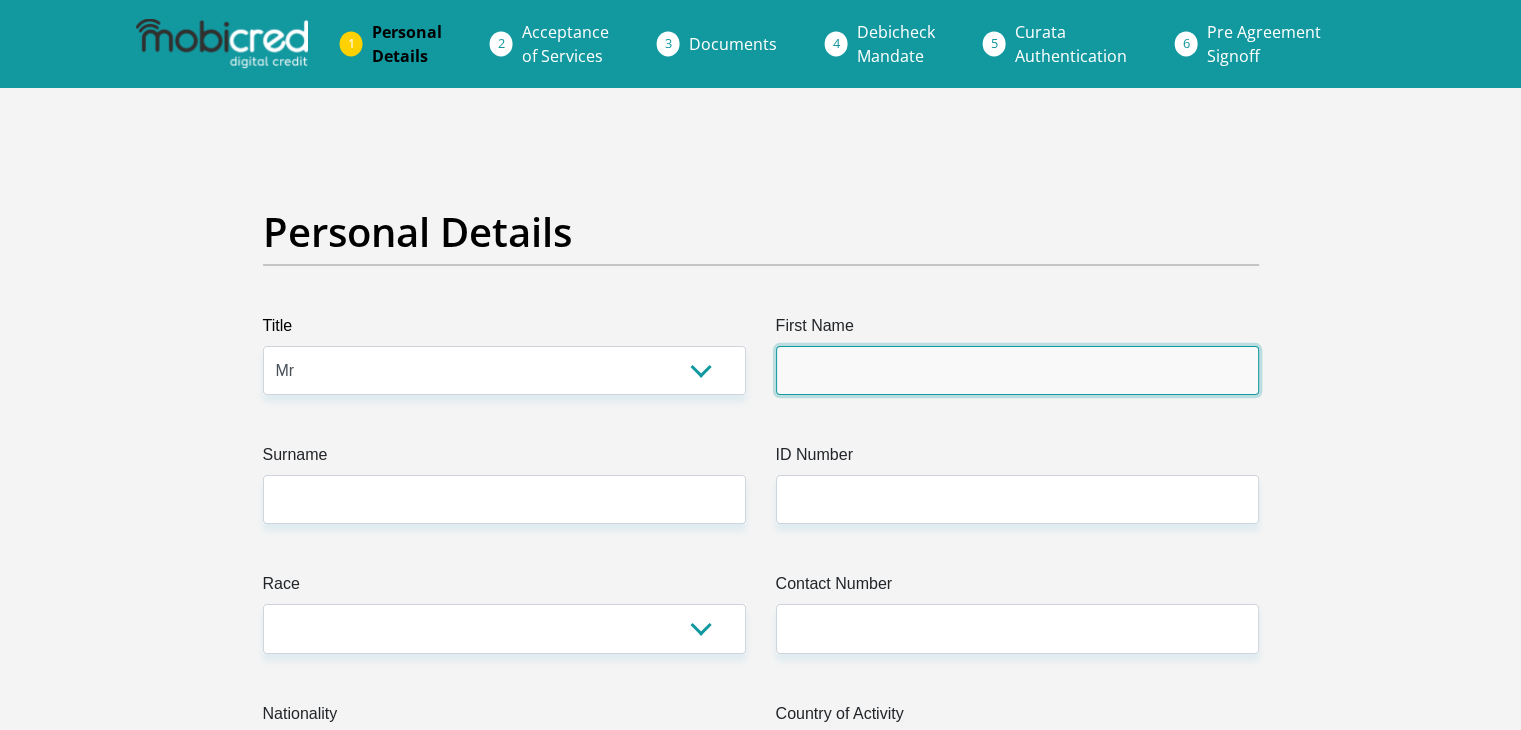 click on "First Name" at bounding box center (1017, 370) 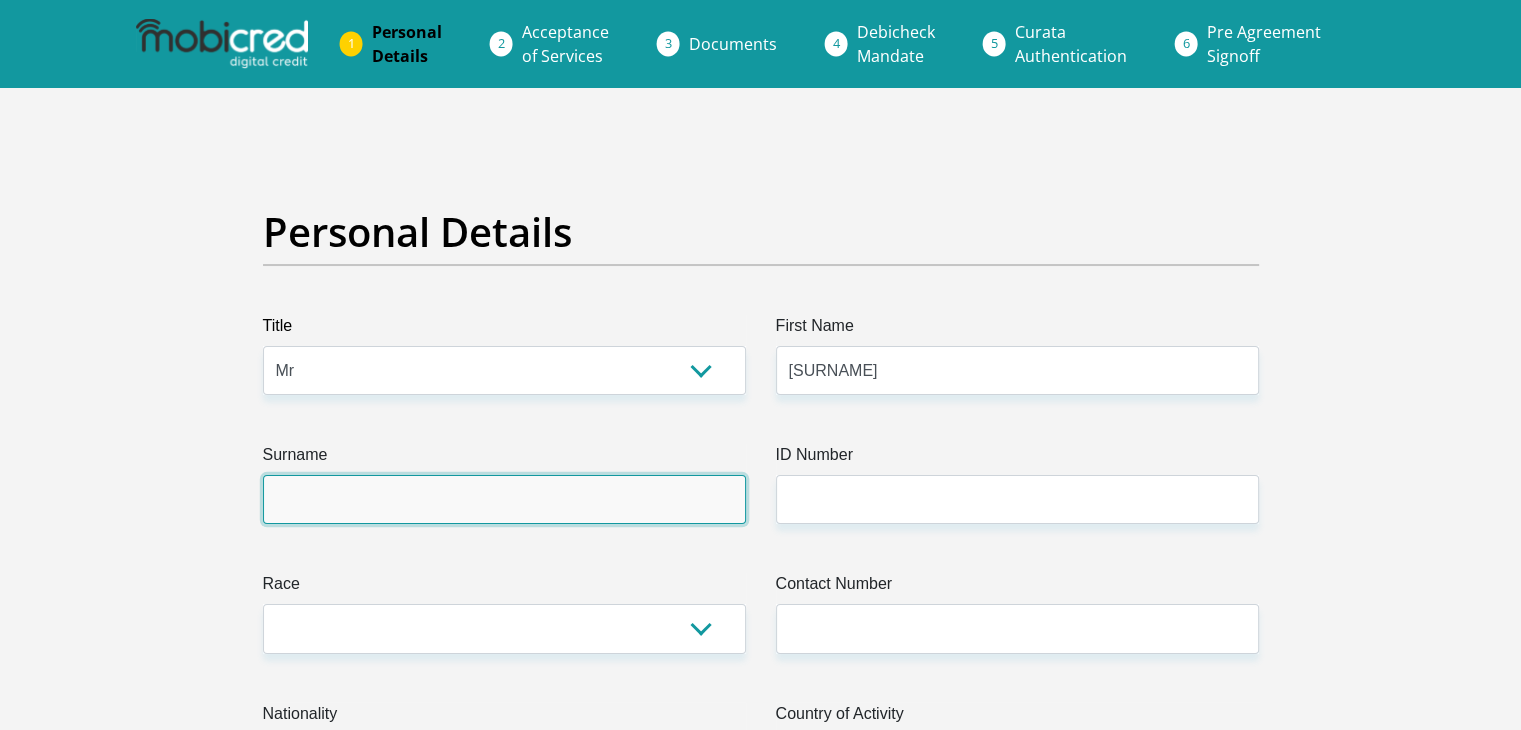 type on "[SURNAME]" 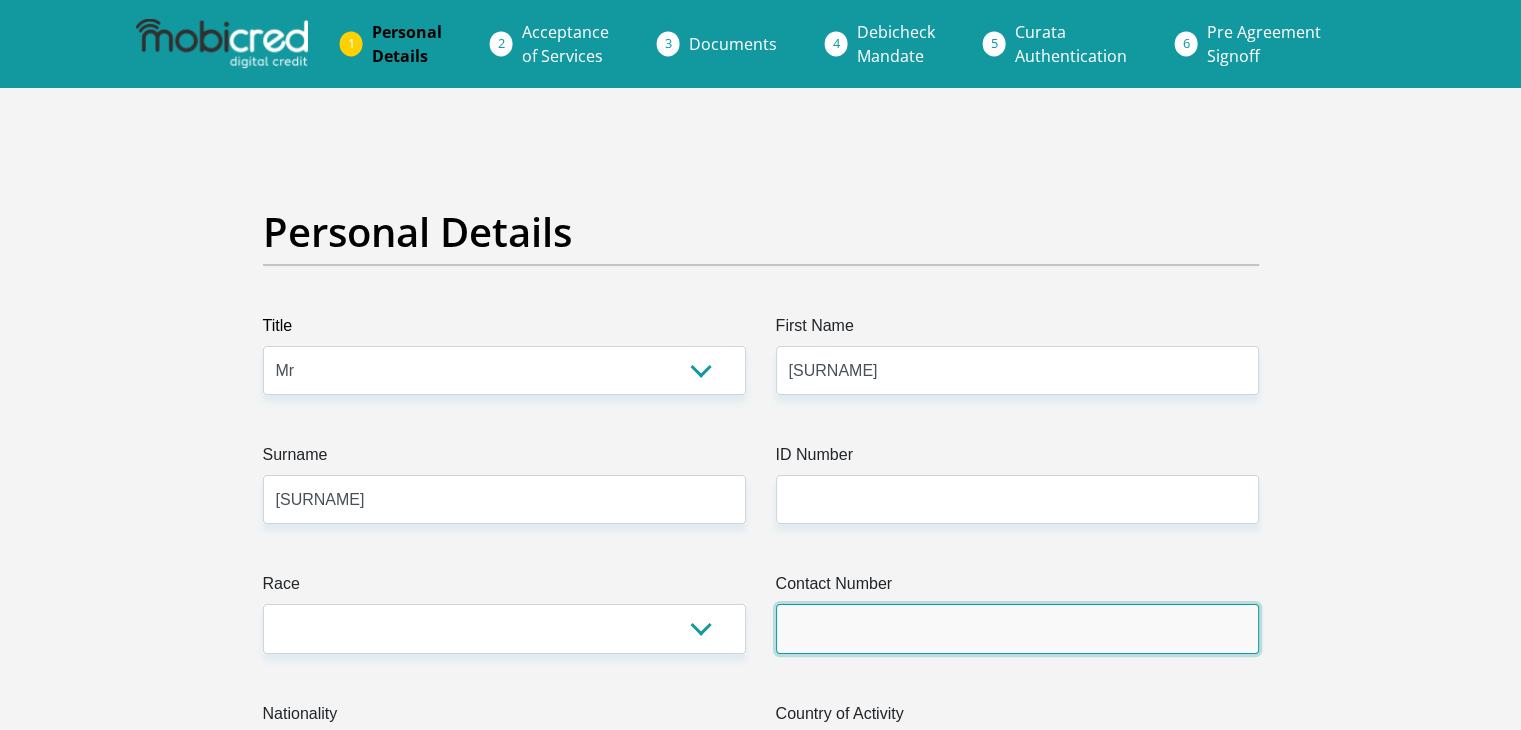 type on "[PHONE]" 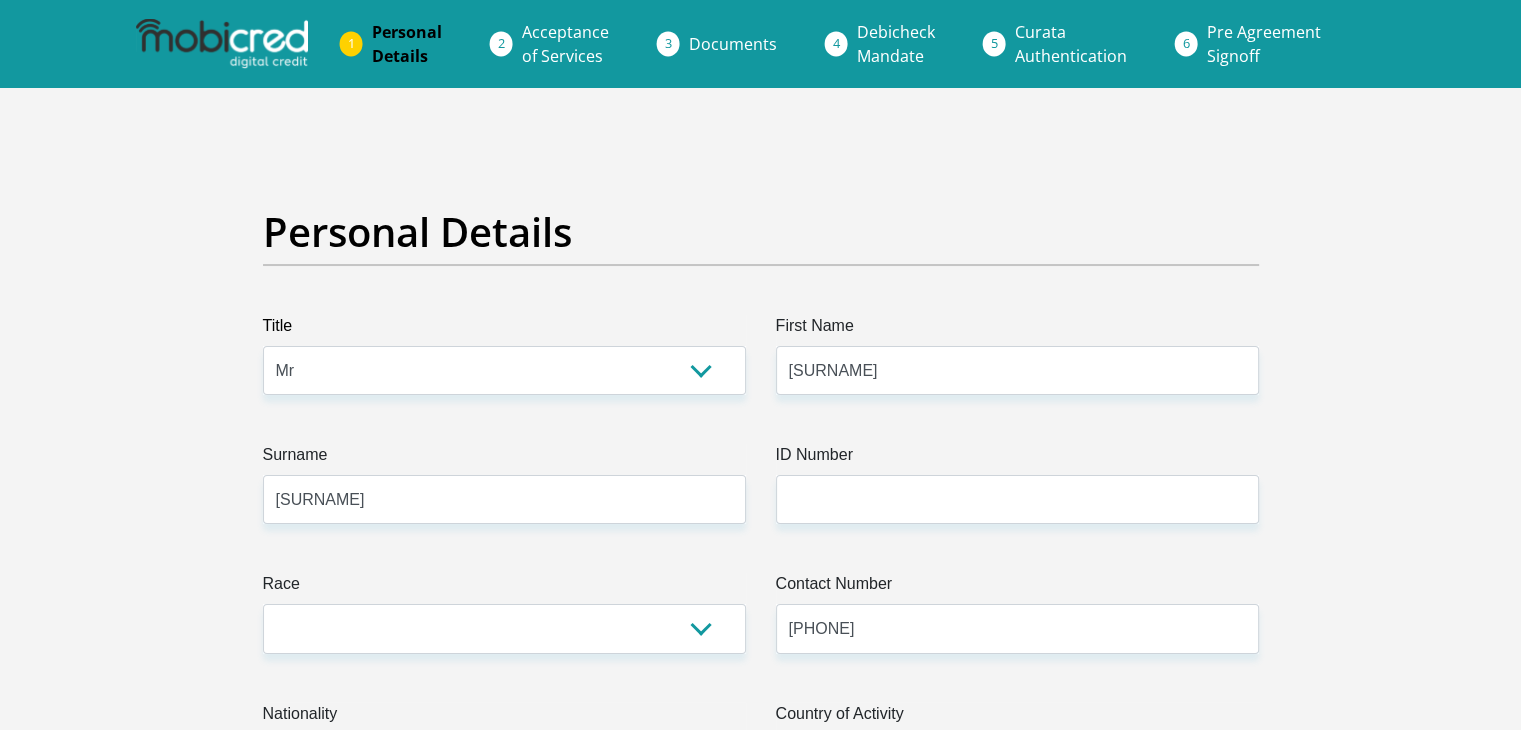 select on "ZAF" 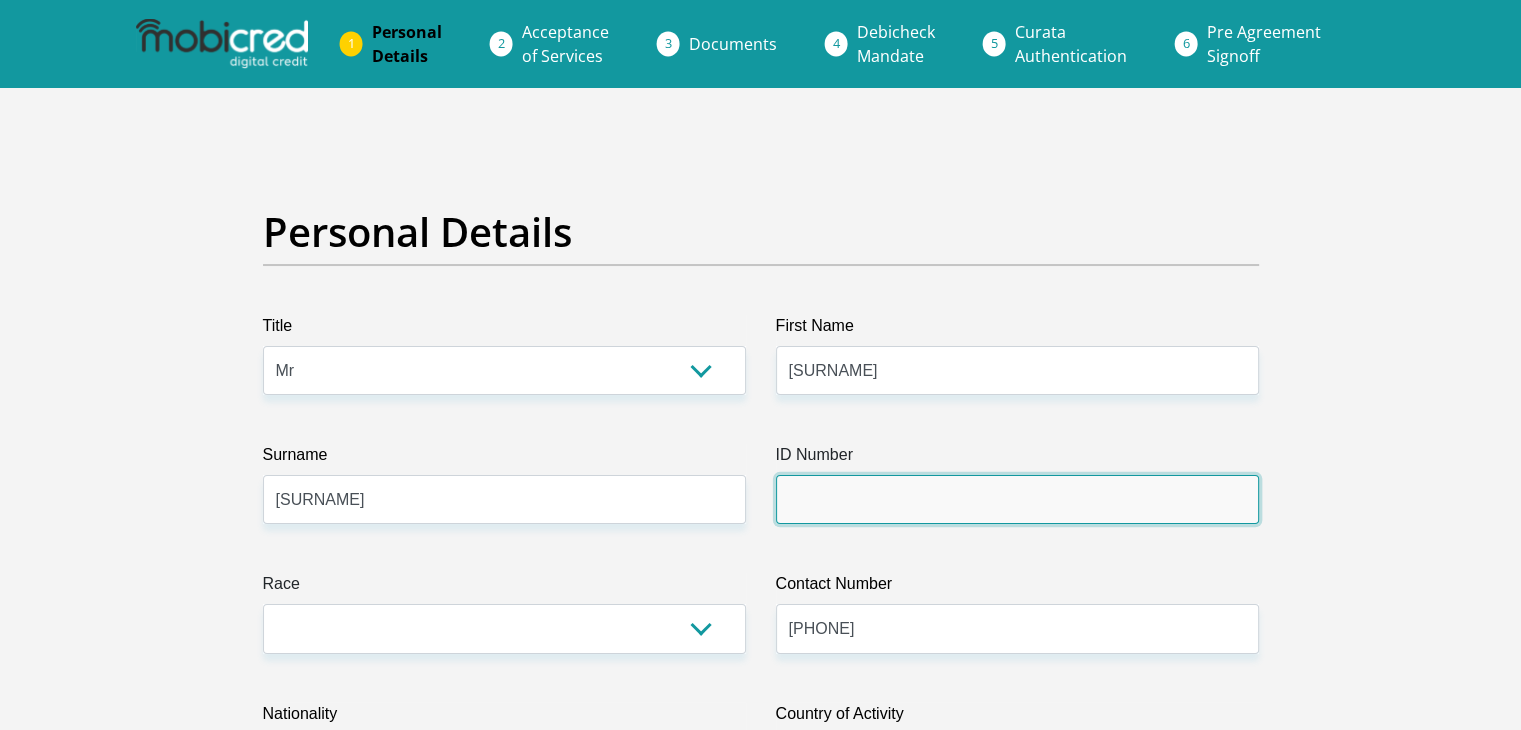 click on "ID Number" at bounding box center [1017, 499] 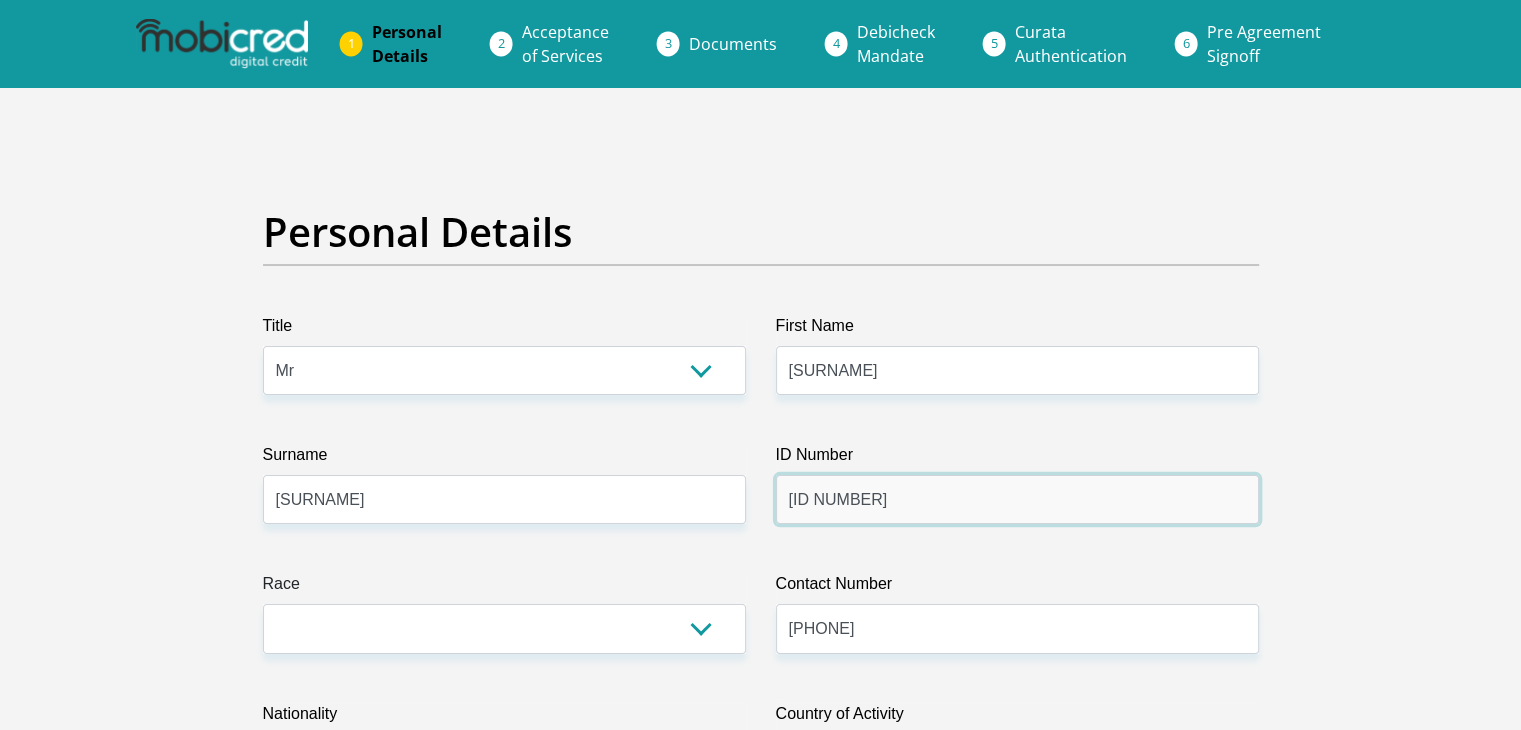 type on "[ID NUMBER]" 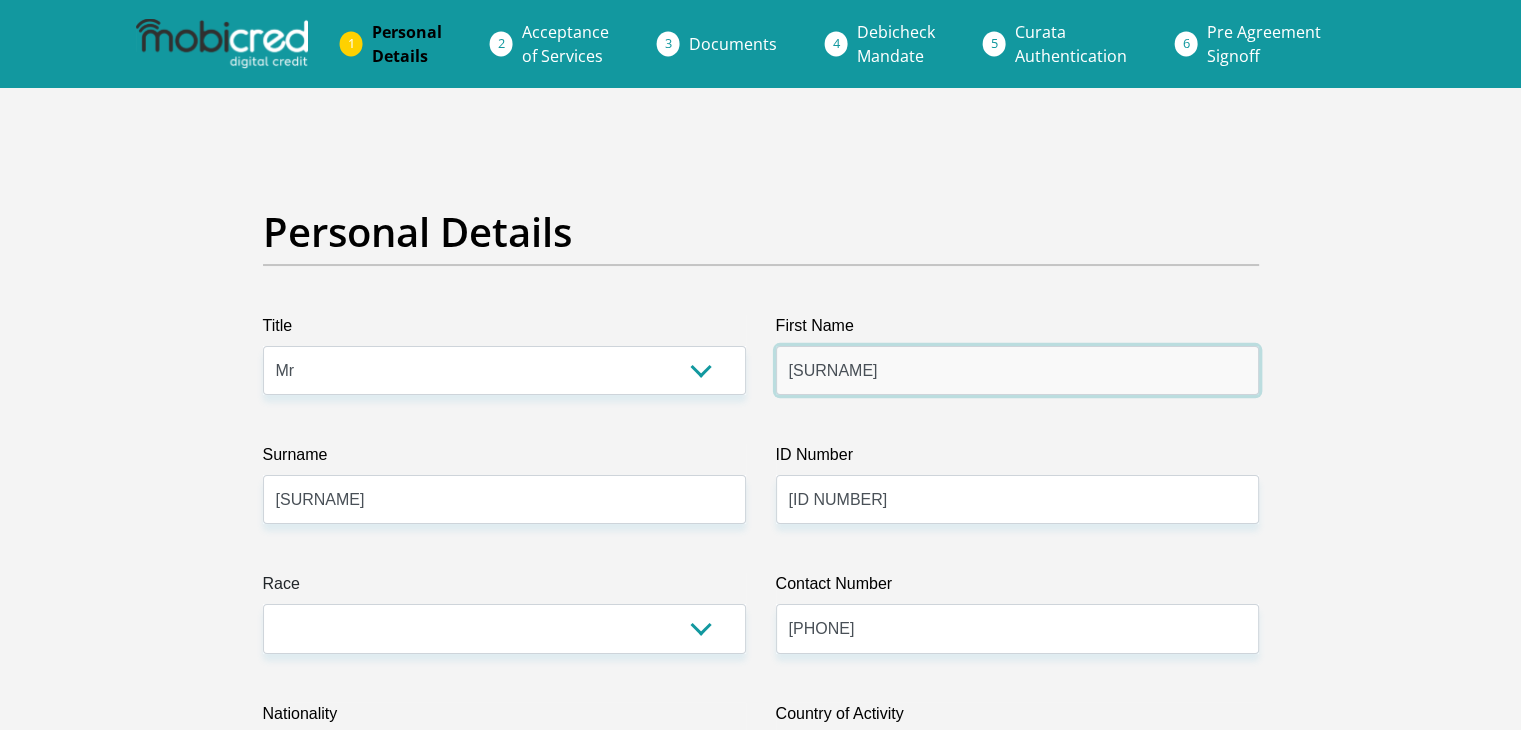 click on "[SURNAME]" at bounding box center [1017, 370] 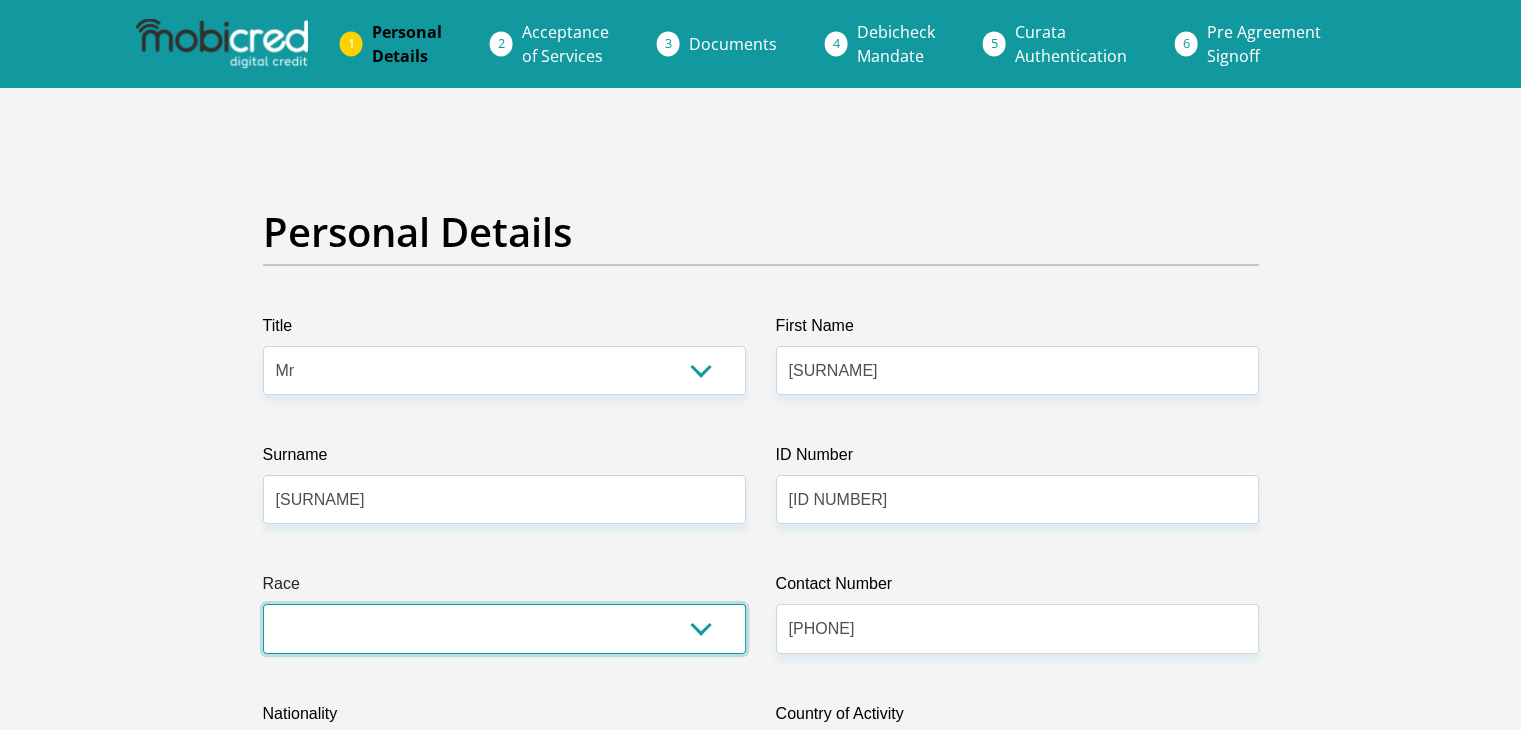 click on "Black
Coloured
Indian
White
Other" at bounding box center (504, 628) 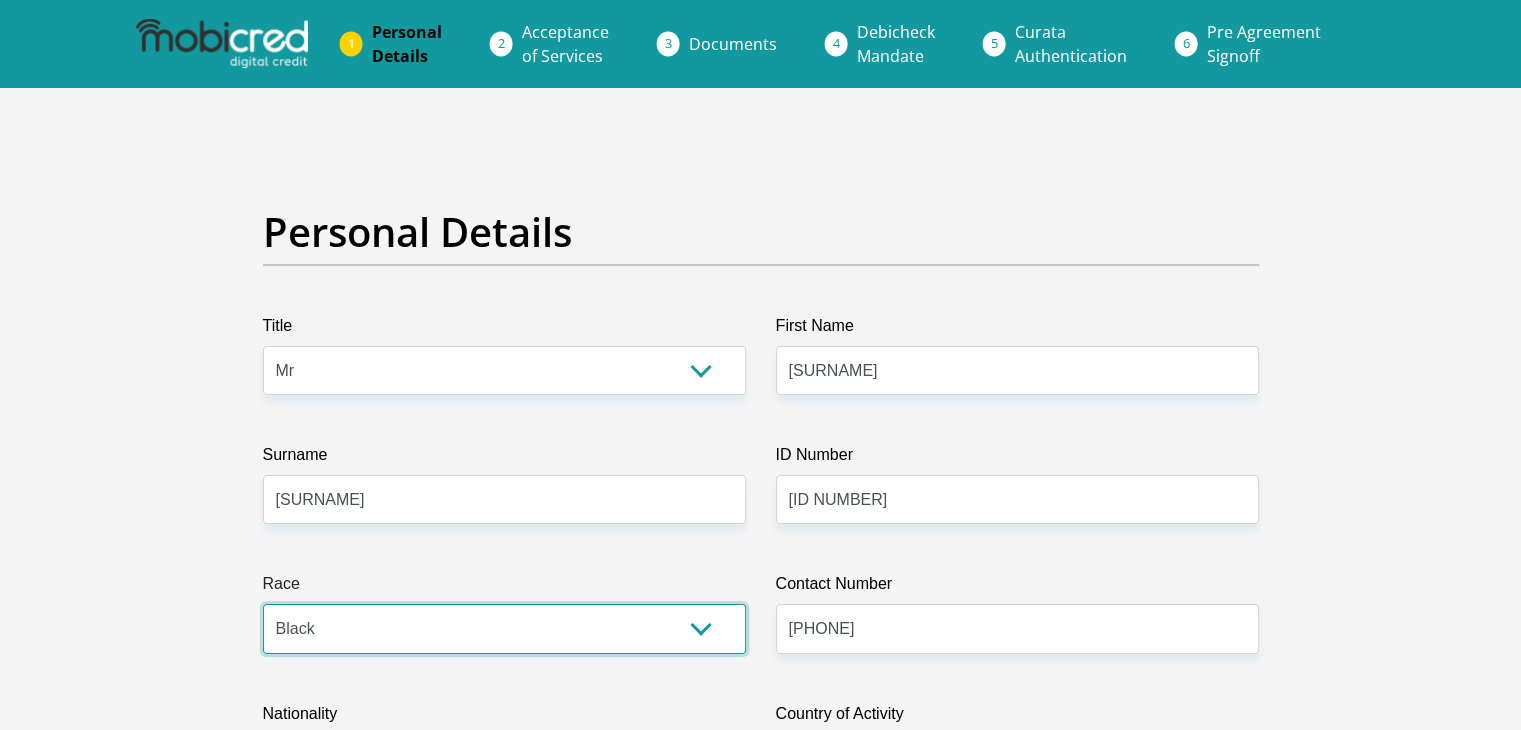 click on "Black
Coloured
Indian
White
Other" at bounding box center (504, 628) 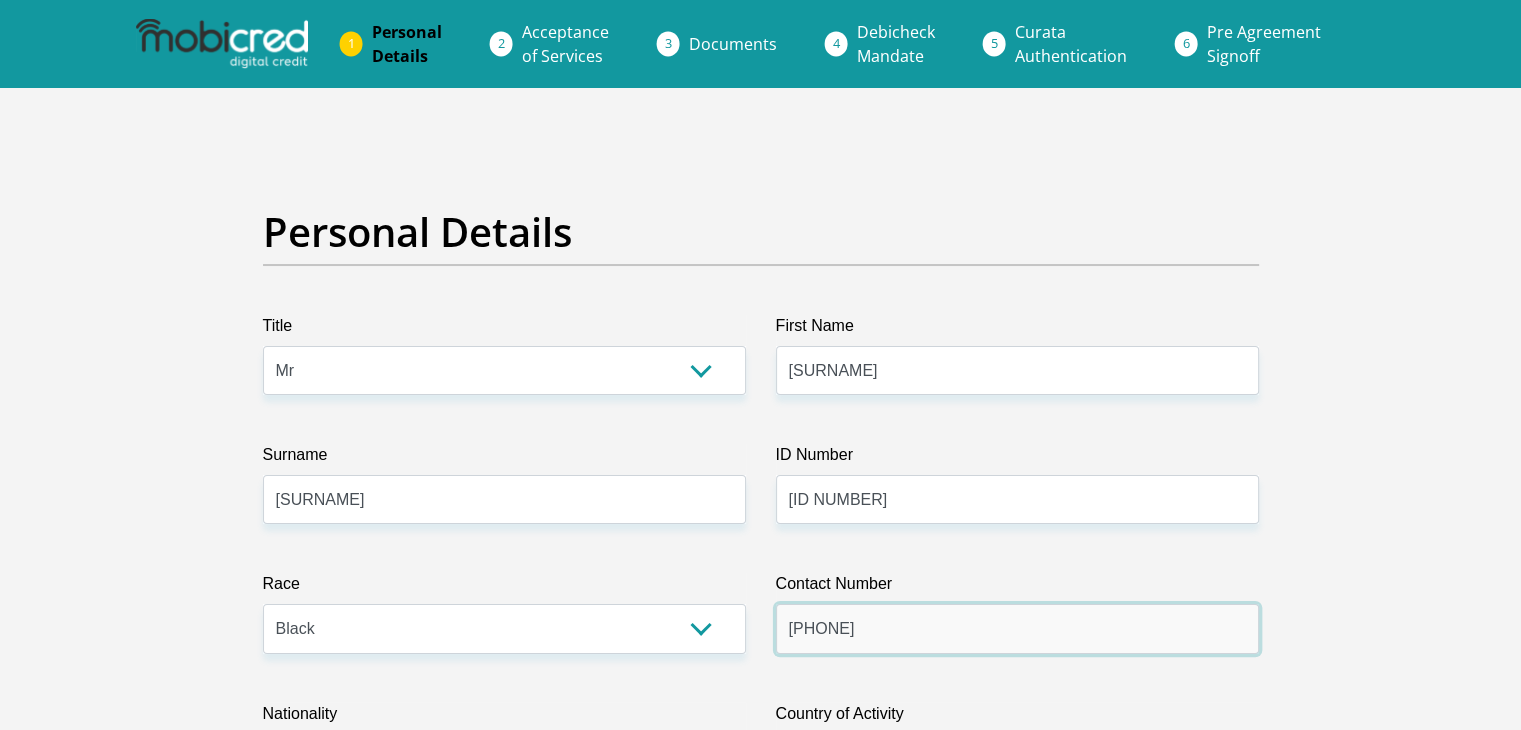 click on "[PHONE]" at bounding box center [1017, 628] 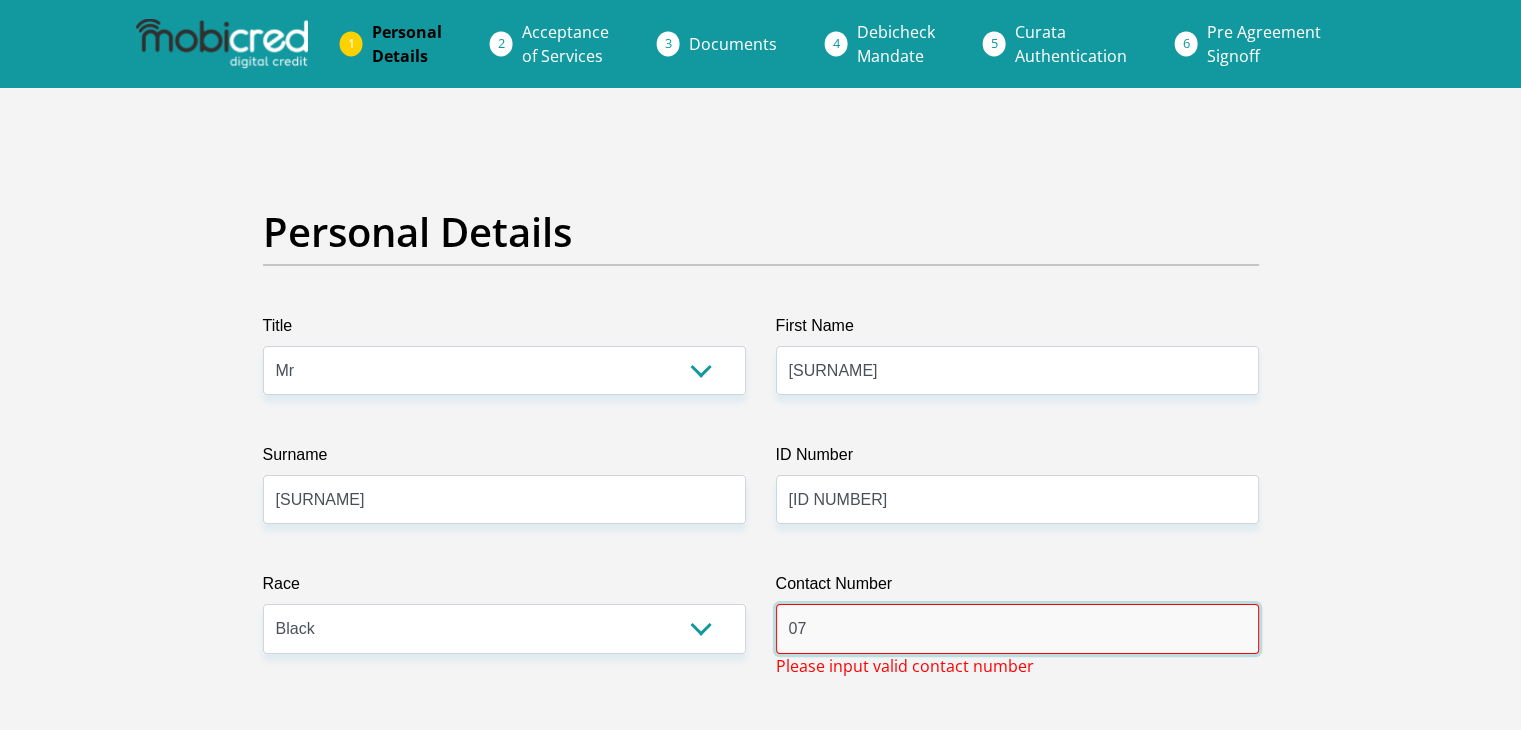 type on "0" 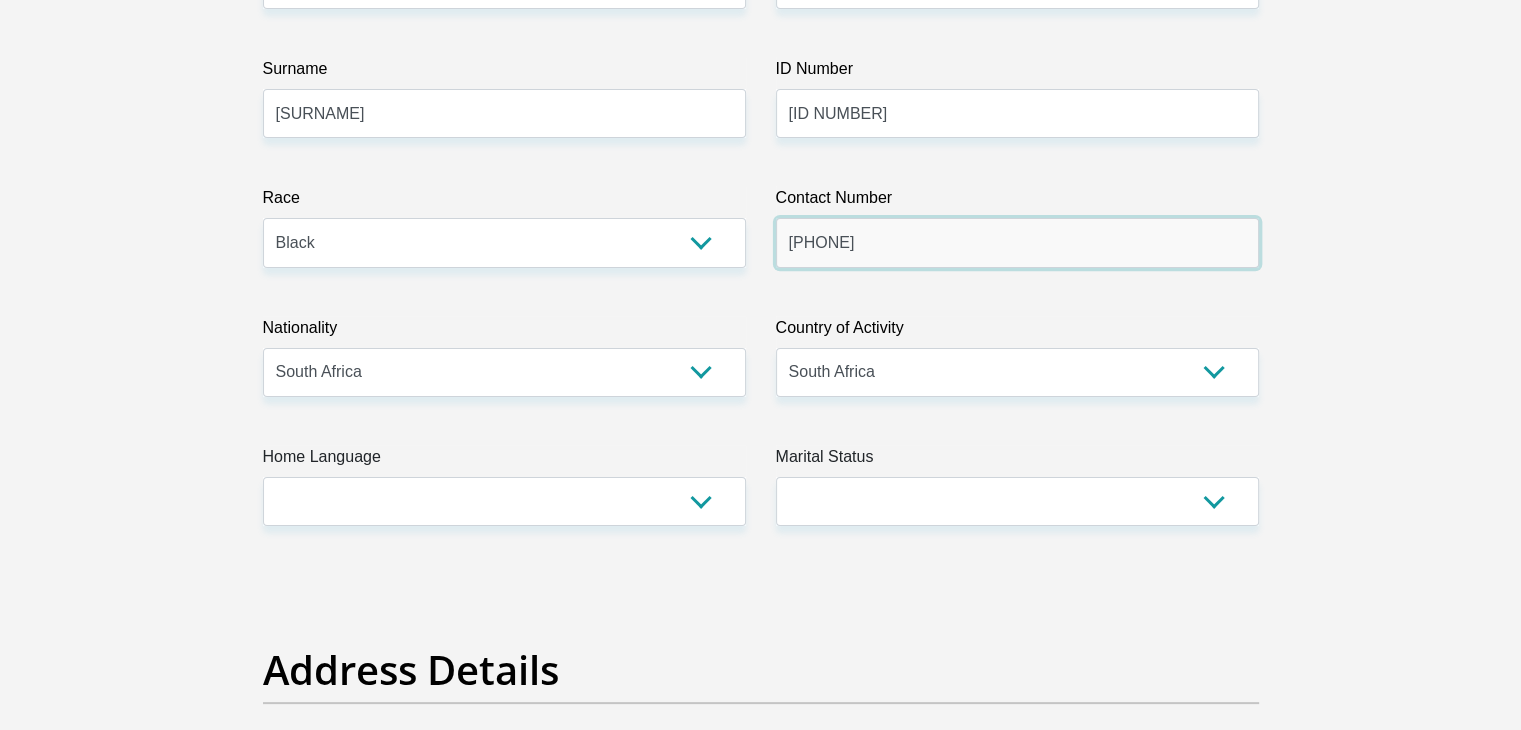 scroll, scrollTop: 480, scrollLeft: 0, axis: vertical 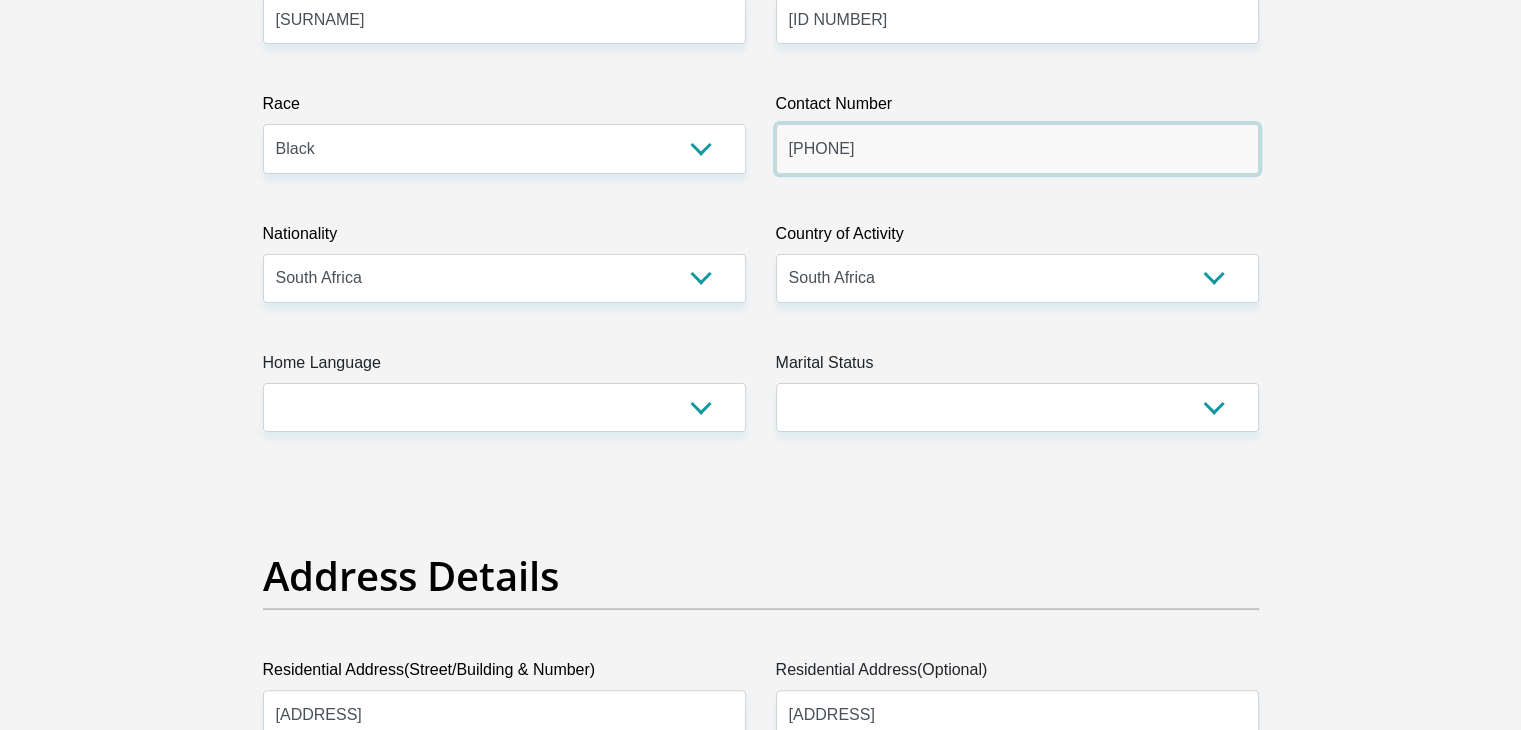 type on "[PHONE]" 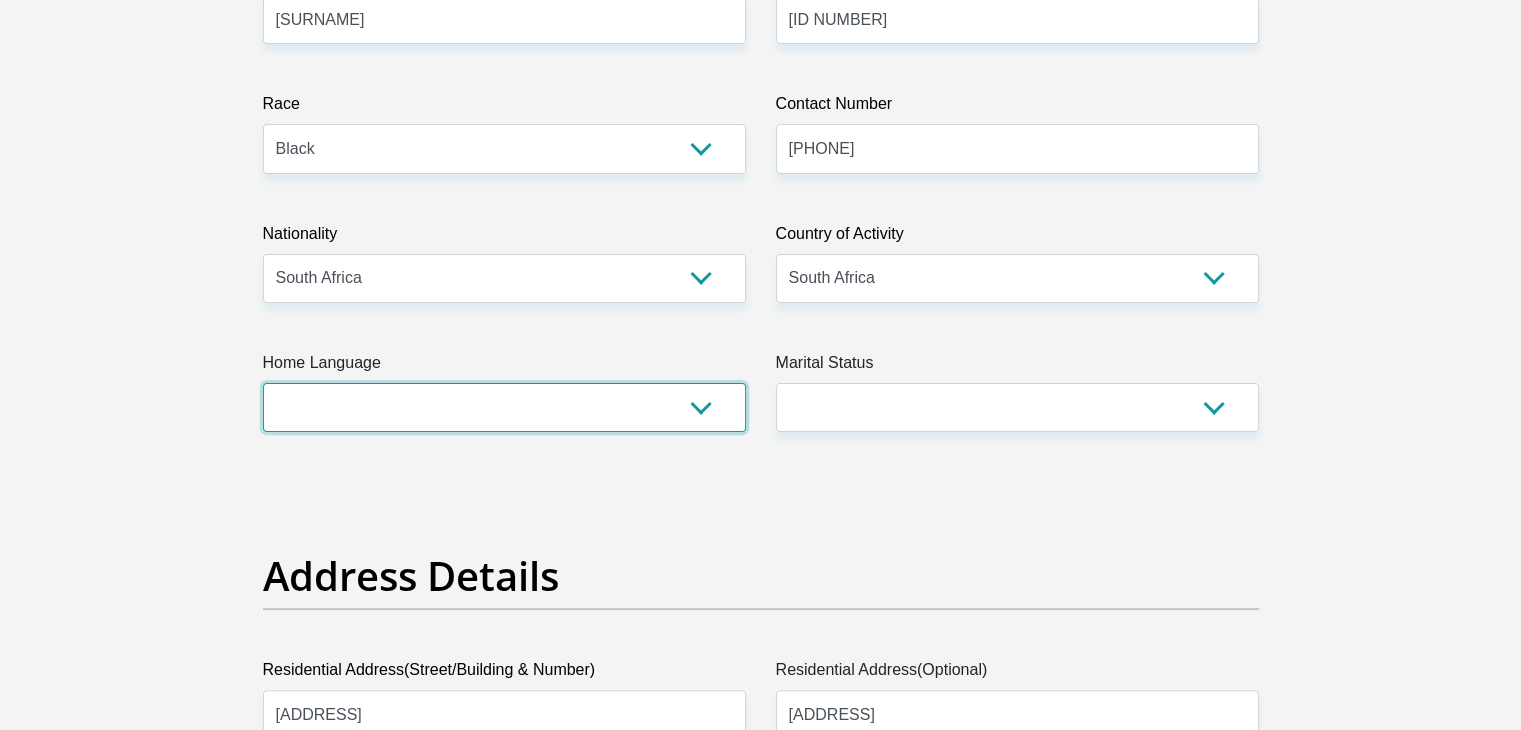 click on "Afrikaans
English
Sepedi
South Ndebele
Southern Sotho
Swati
Tsonga
Tswana
Venda
Xhosa
Zulu
Other" at bounding box center (504, 407) 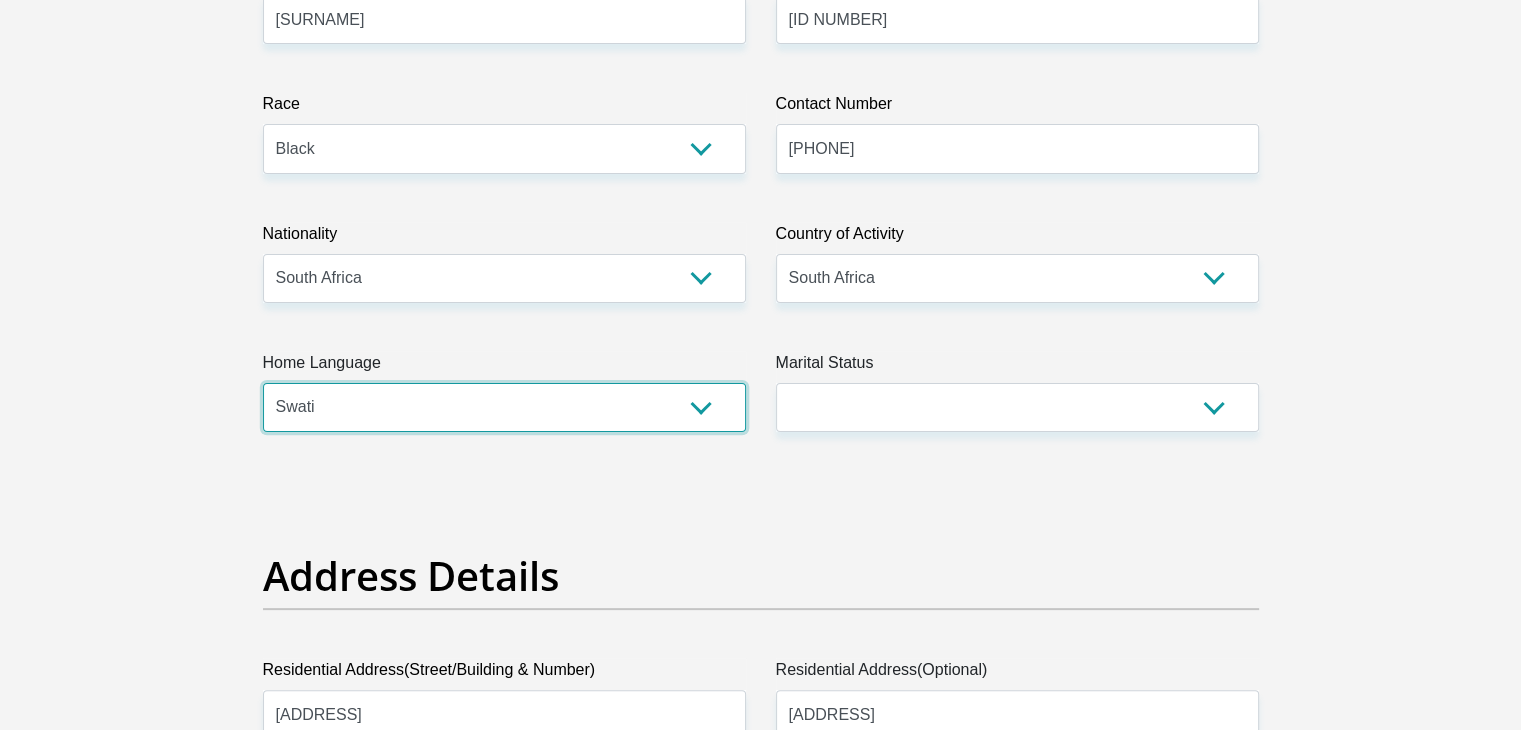 click on "Afrikaans
English
Sepedi
South Ndebele
Southern Sotho
Swati
Tsonga
Tswana
Venda
Xhosa
Zulu
Other" at bounding box center [504, 407] 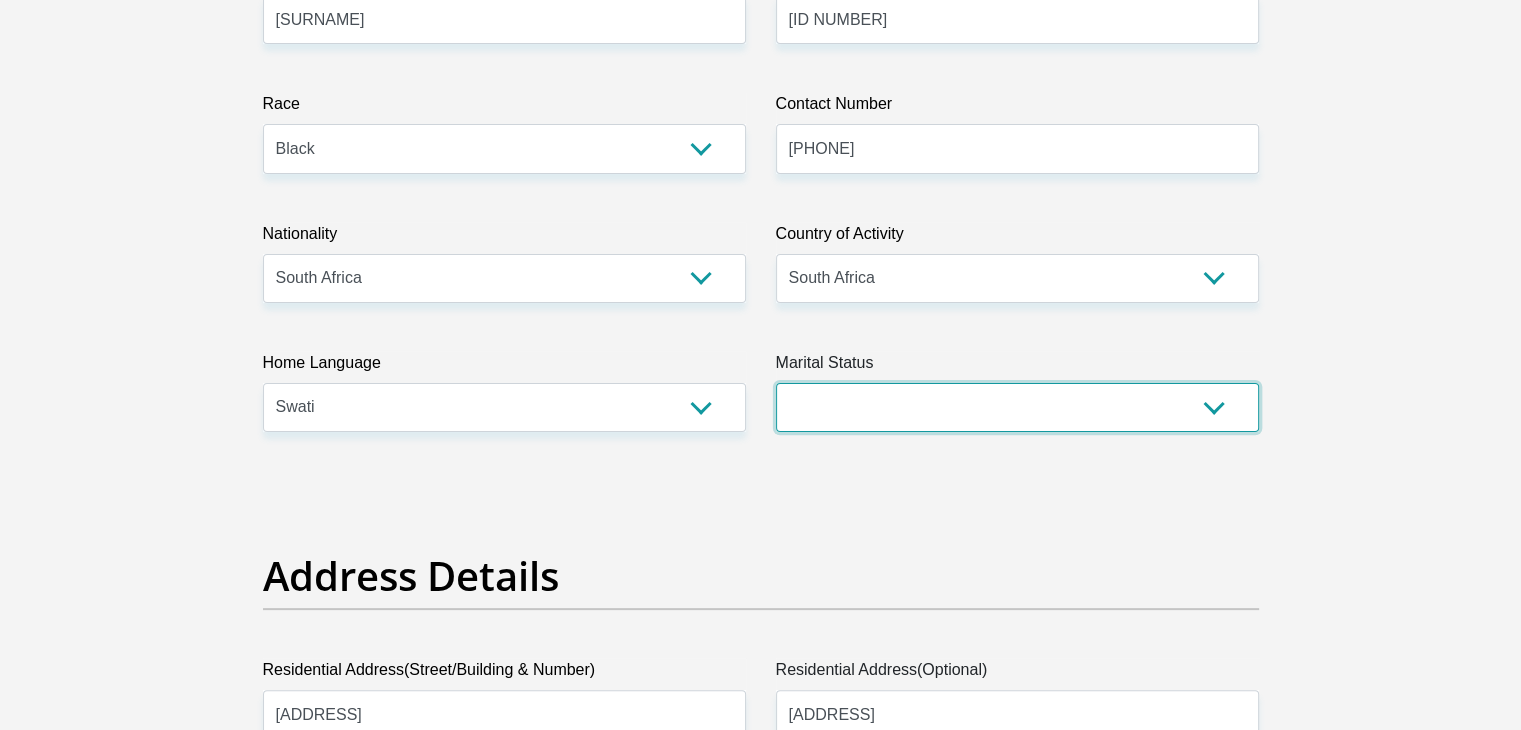 click on "Married ANC
Single
Divorced
Widowed
Married COP or Customary Law" at bounding box center [1017, 407] 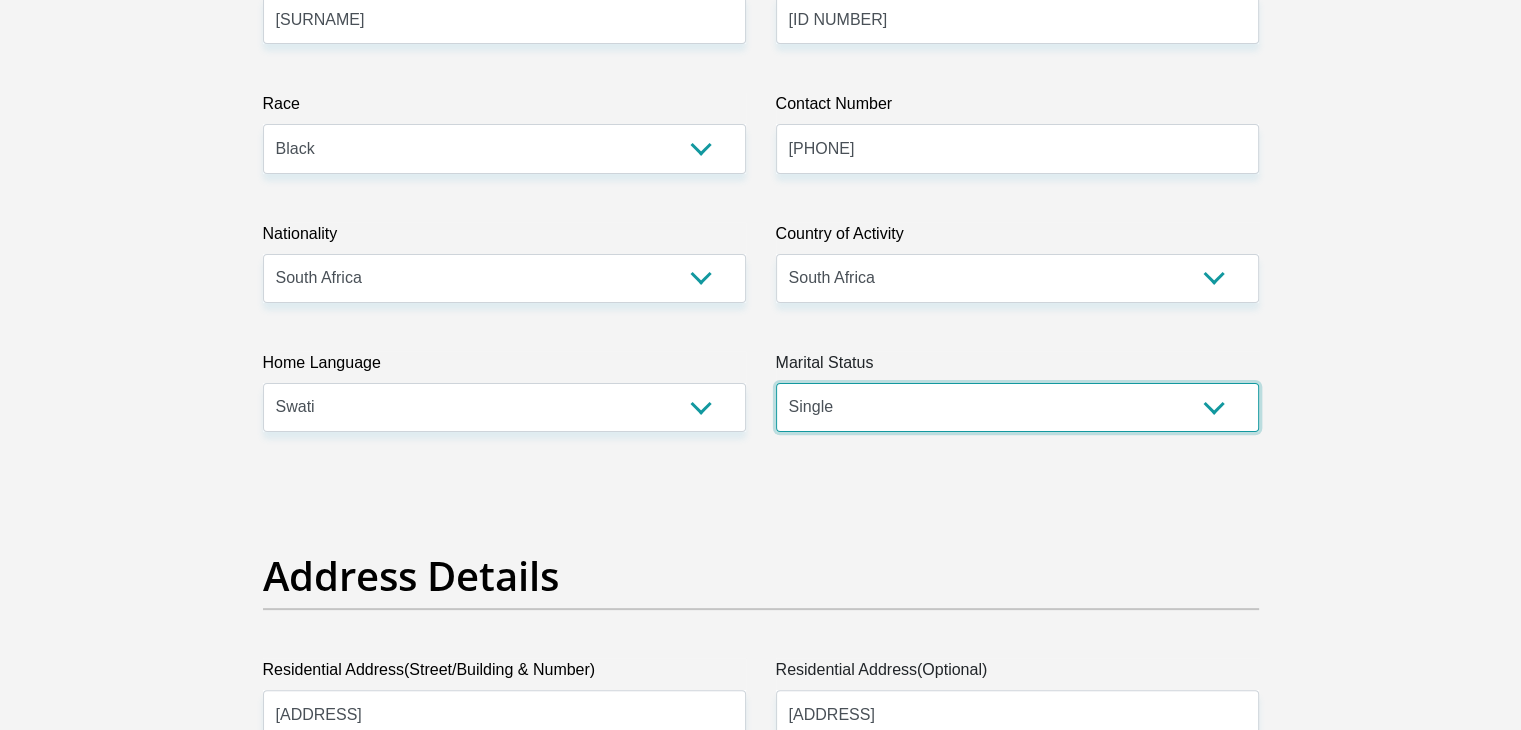 click on "Married ANC
Single
Divorced
Widowed
Married COP or Customary Law" at bounding box center (1017, 407) 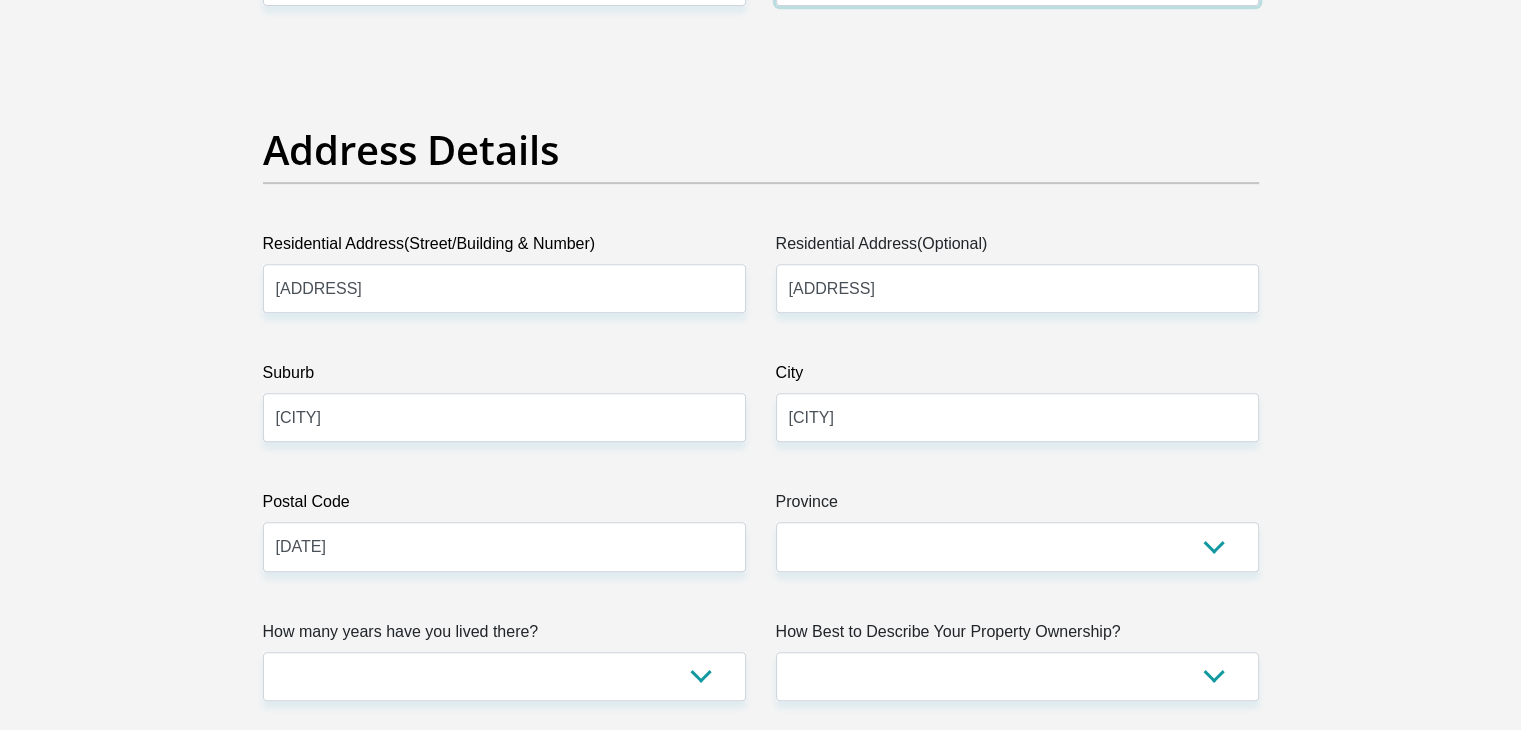 scroll, scrollTop: 1000, scrollLeft: 0, axis: vertical 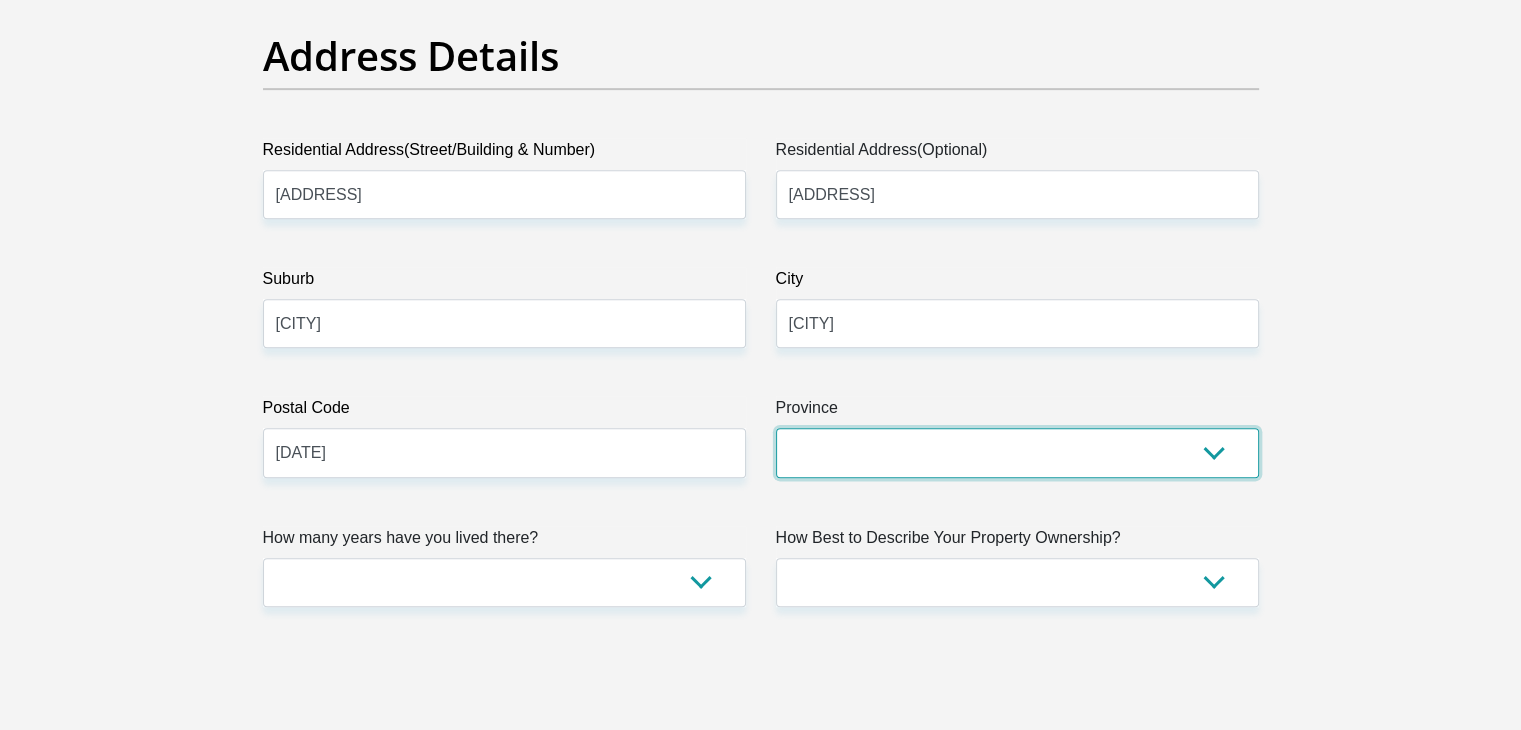 click on "Eastern Cape
Free State
Gauteng
KwaZulu-Natal
Limpopo
Mpumalanga
Northern Cape
North West
Western Cape" at bounding box center [1017, 452] 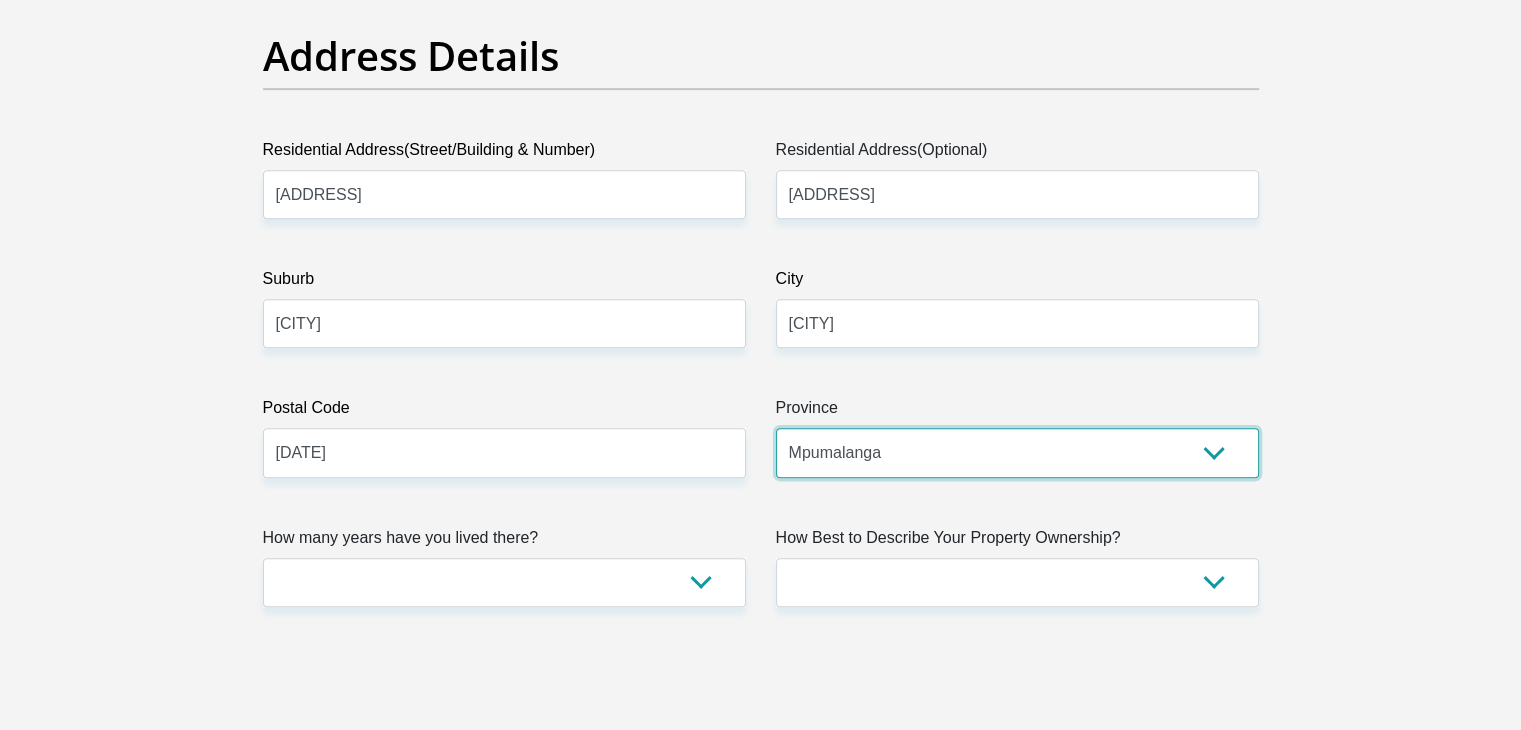 click on "Eastern Cape
Free State
Gauteng
KwaZulu-Natal
Limpopo
Mpumalanga
Northern Cape
North West
Western Cape" at bounding box center (1017, 452) 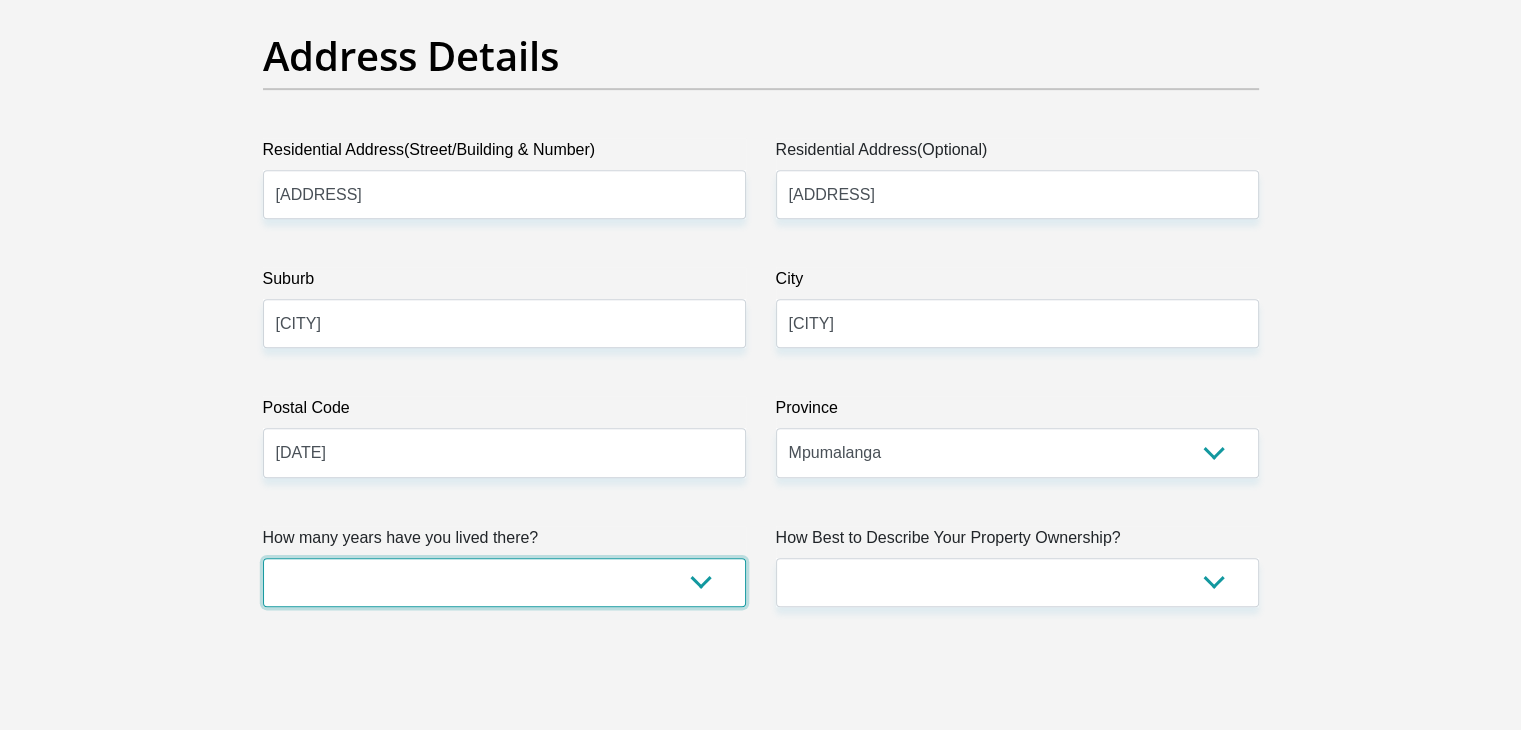 click on "less than 1 year
1-3 years
3-5 years
5+ years" at bounding box center (504, 582) 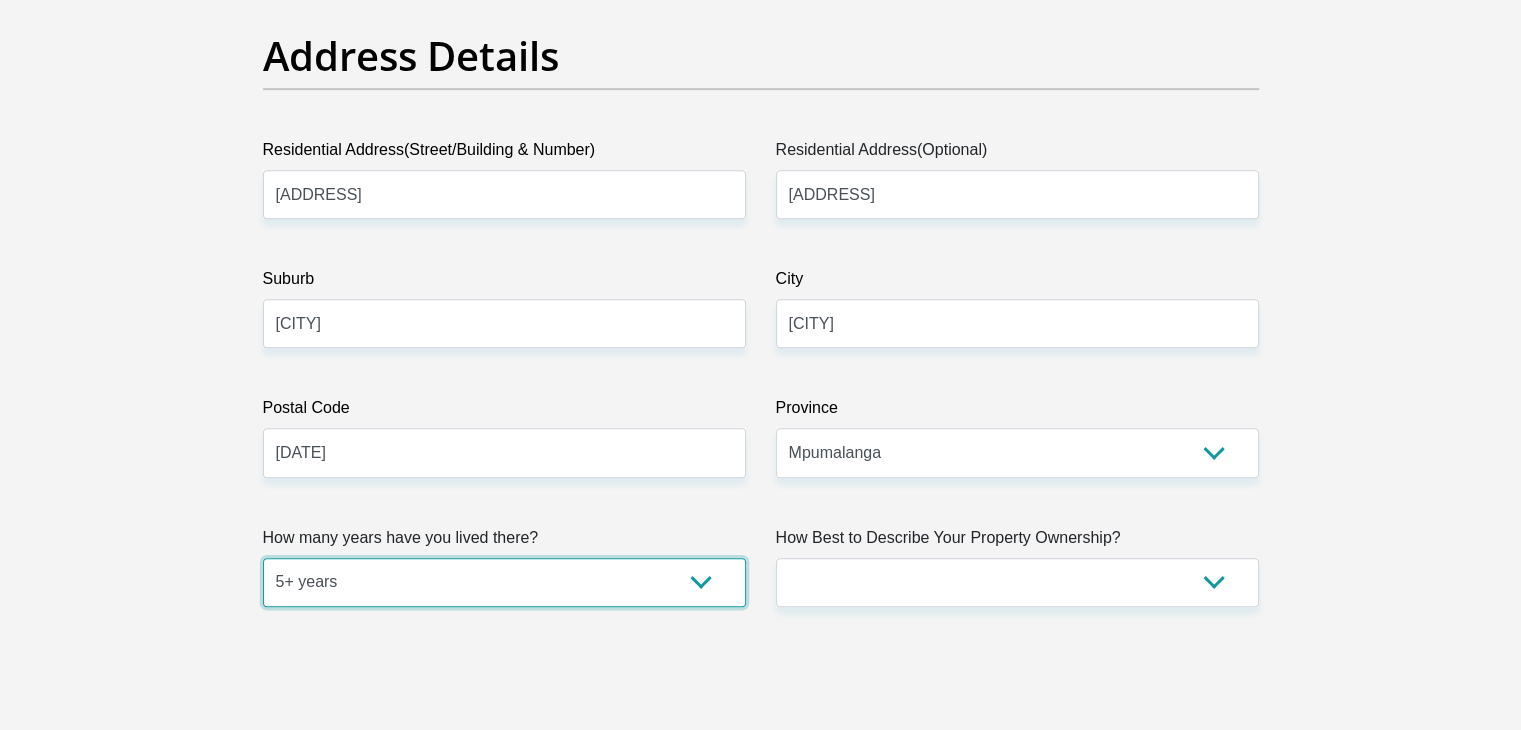 click on "less than 1 year
1-3 years
3-5 years
5+ years" at bounding box center (504, 582) 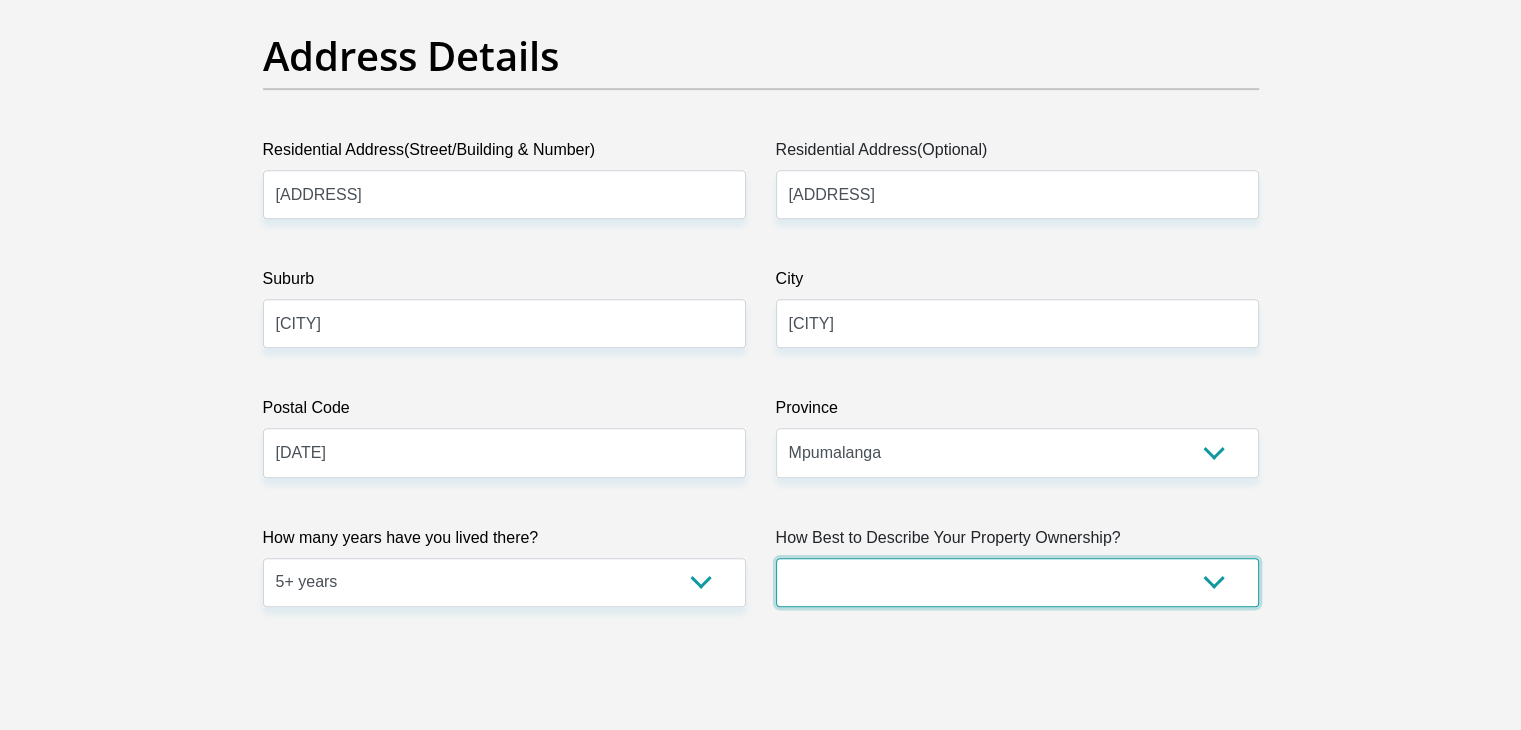 click on "Owned
Rented
Family Owned
Company Dwelling" at bounding box center (1017, 582) 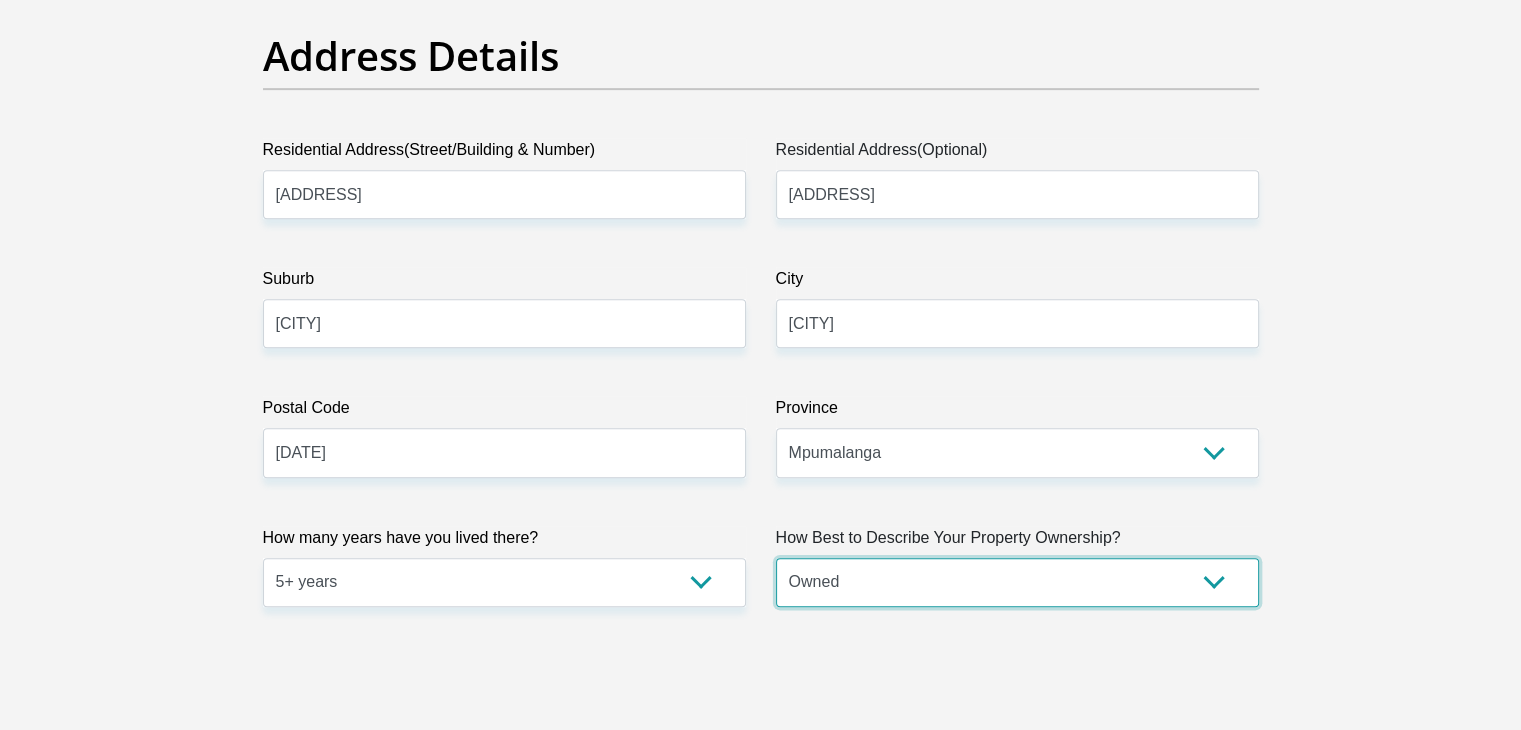 click on "Owned
Rented
Family Owned
Company Dwelling" at bounding box center (1017, 582) 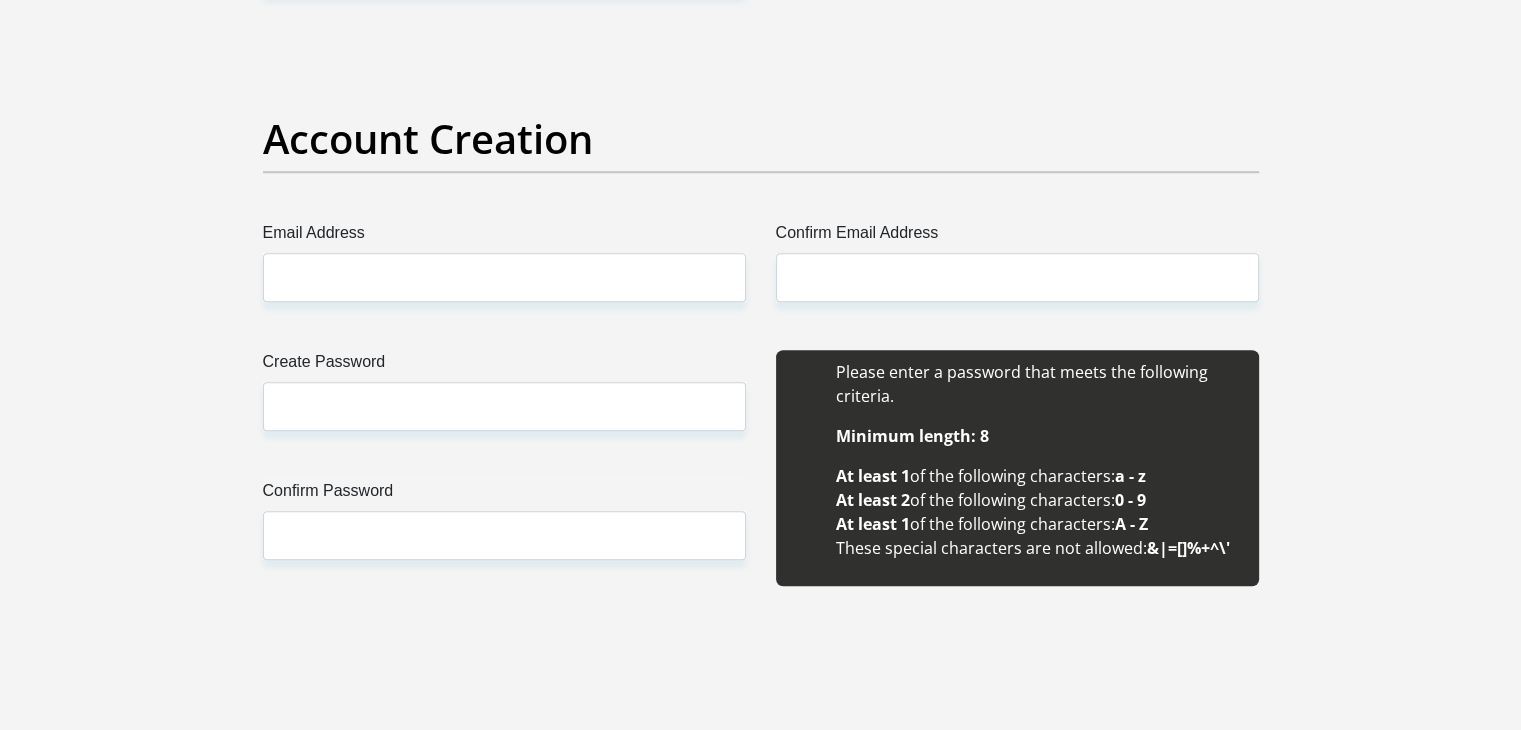 scroll, scrollTop: 1626, scrollLeft: 0, axis: vertical 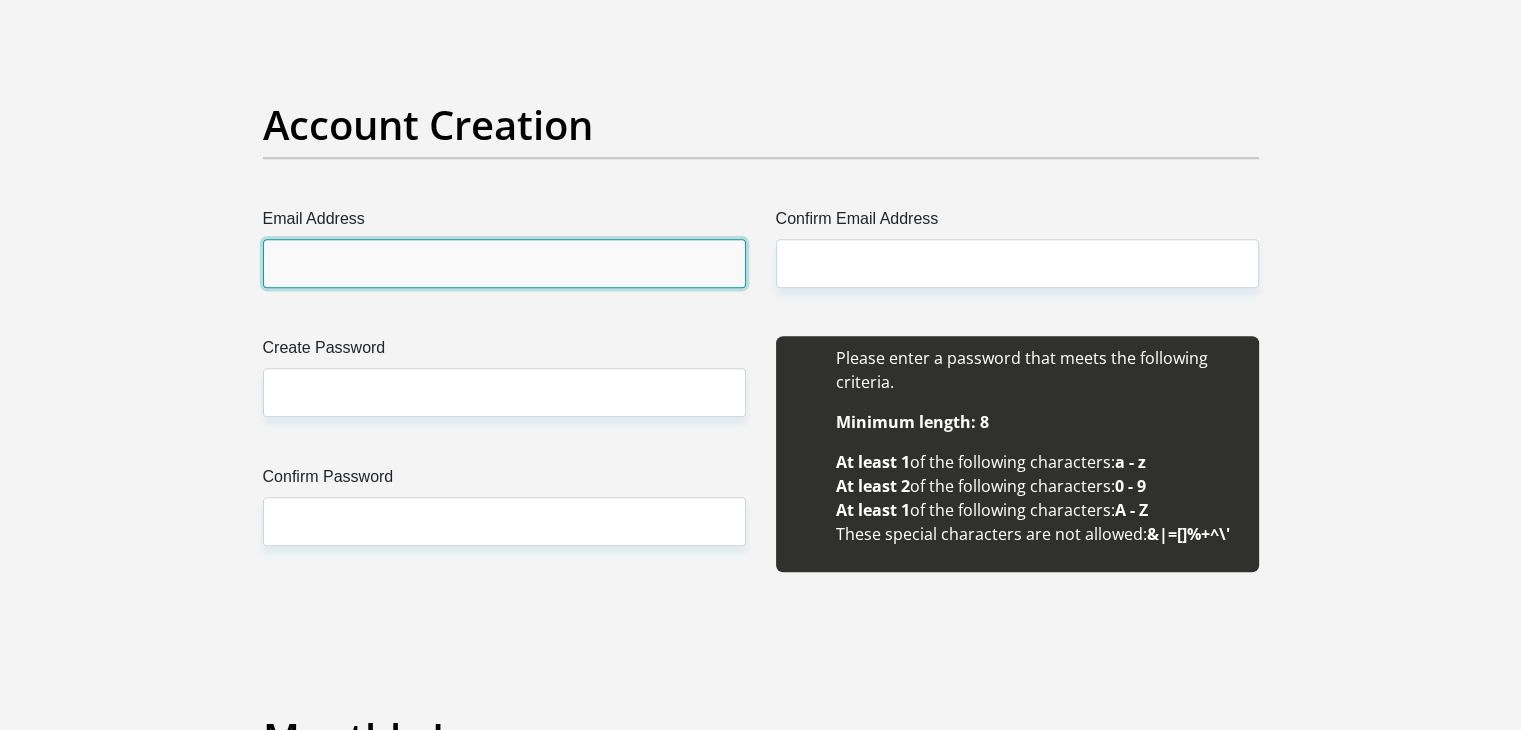 click on "Email Address" at bounding box center [504, 263] 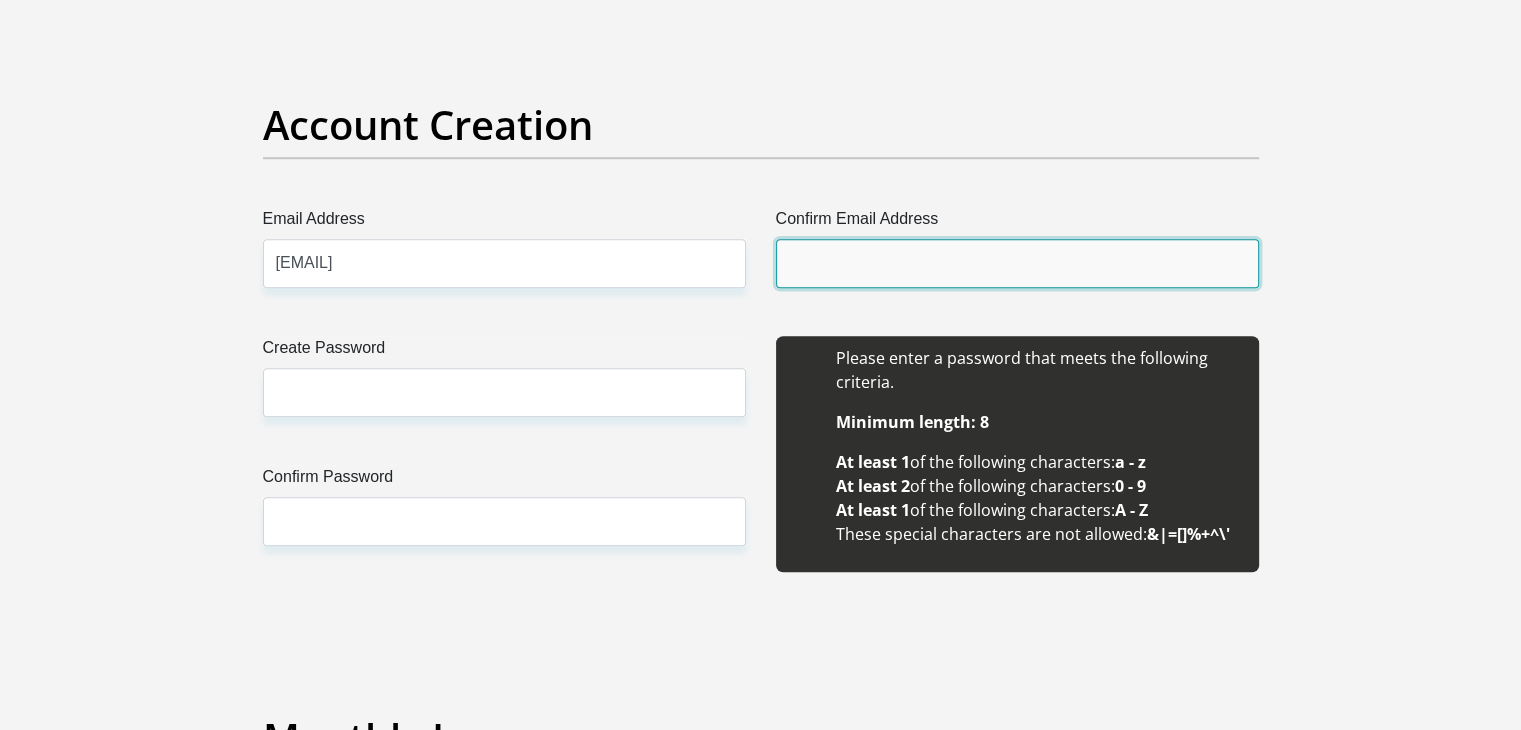 type on "[EMAIL]" 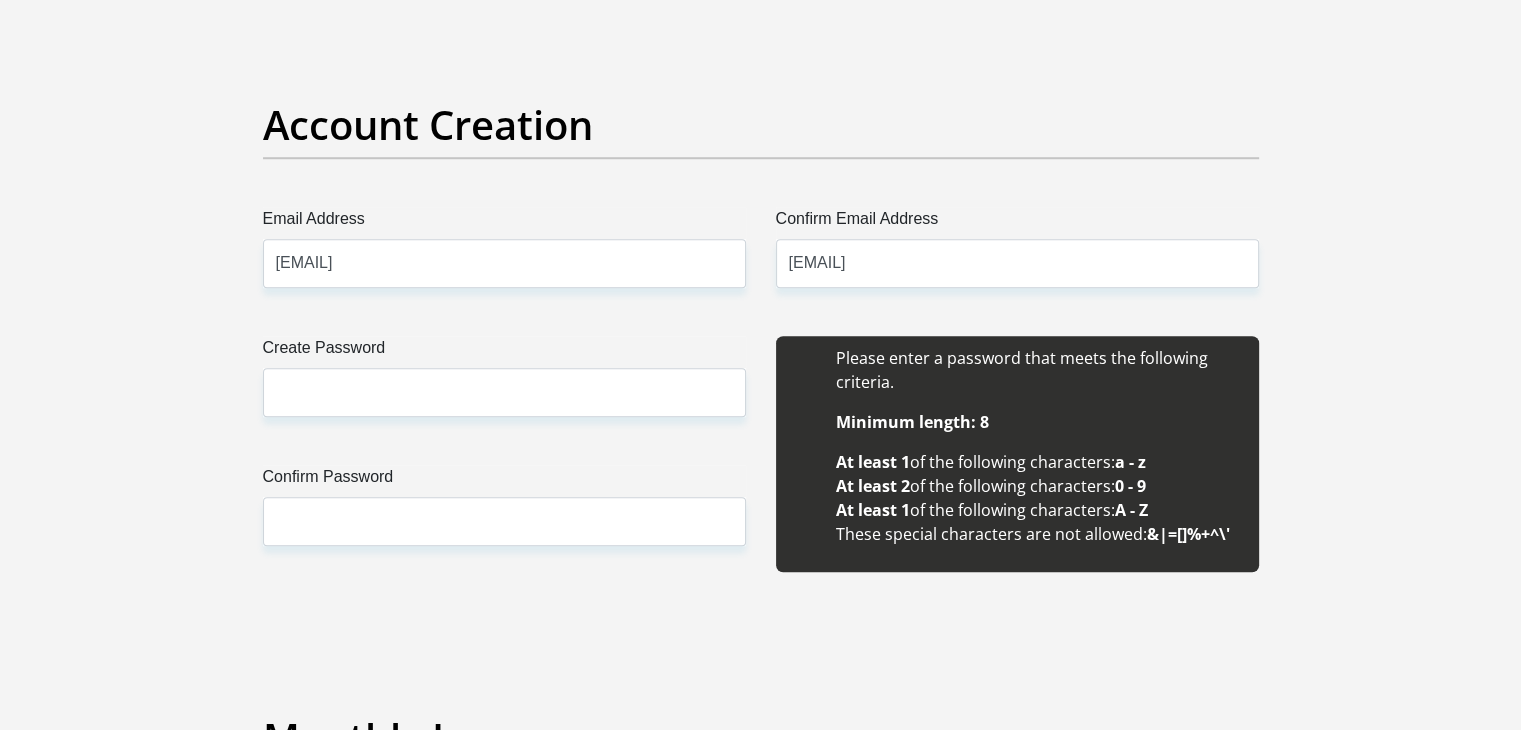 type 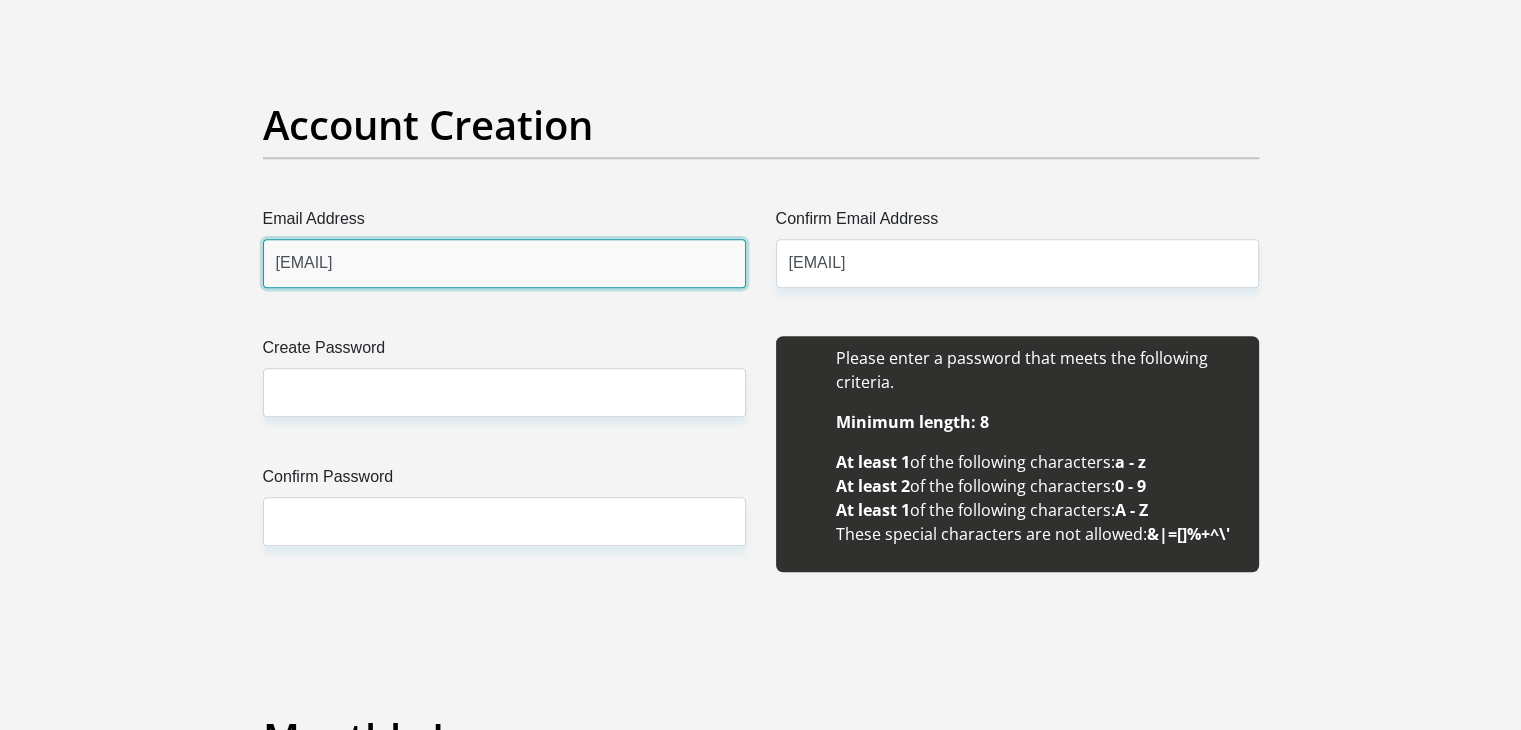 type 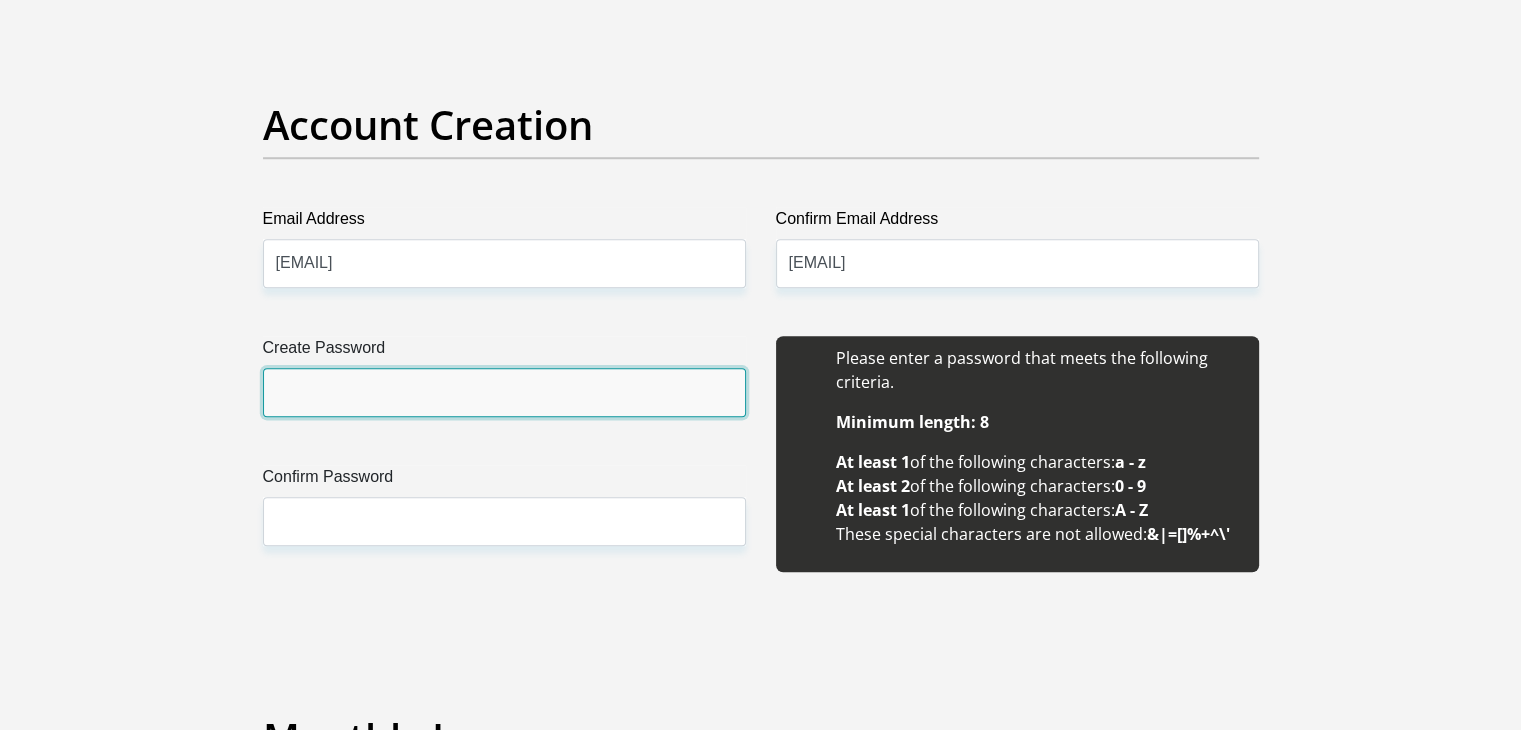 click on "Create Password" at bounding box center [504, 392] 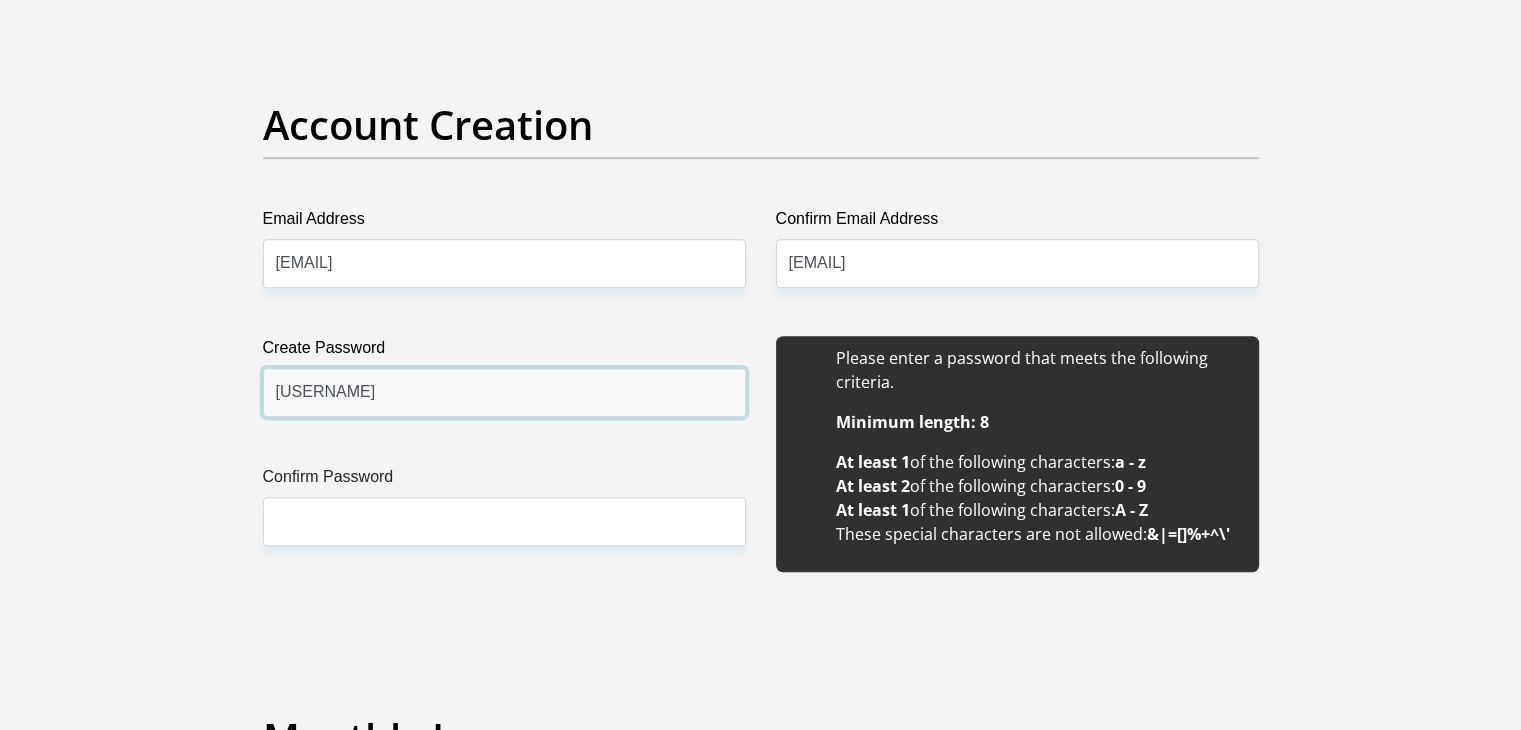 type on "[USERNAME]" 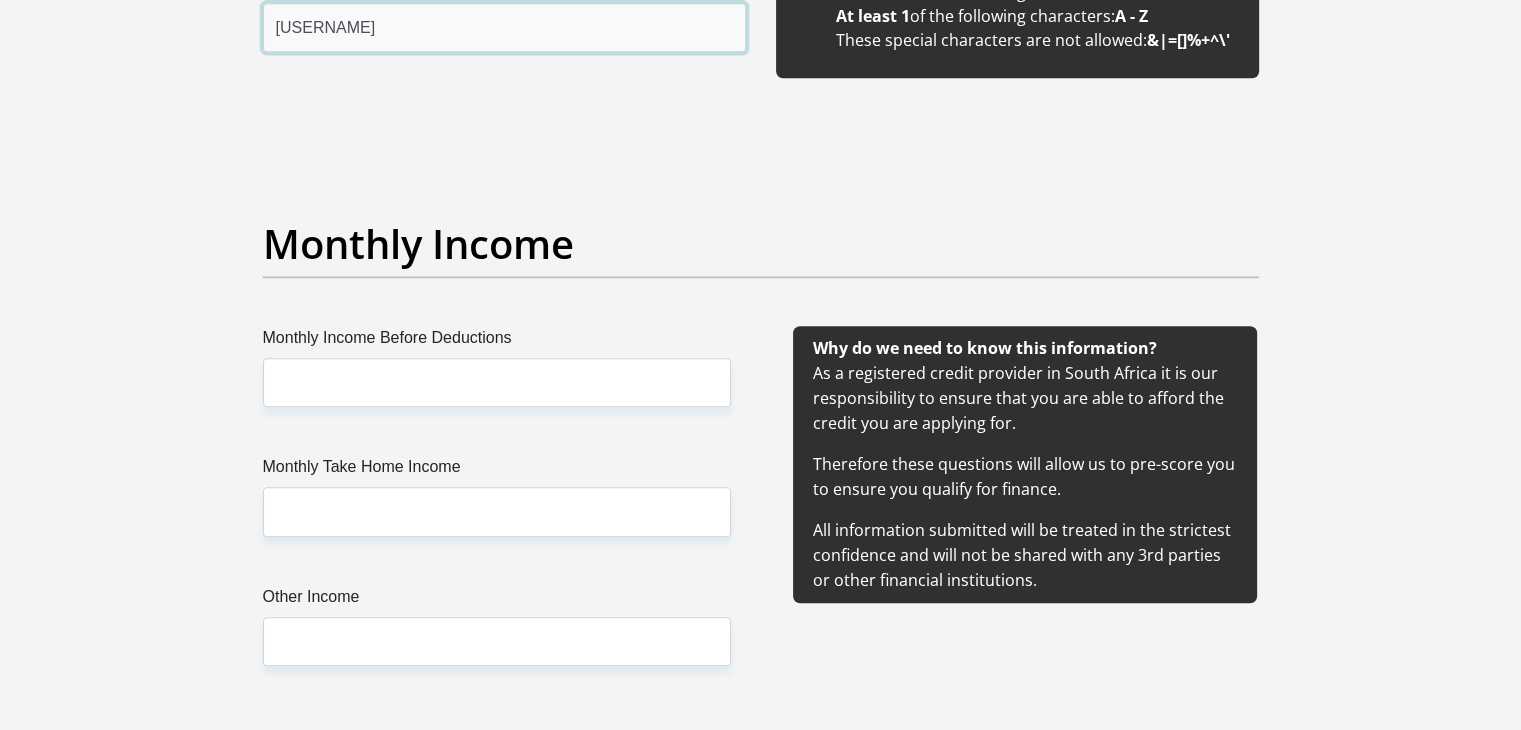 scroll, scrollTop: 2186, scrollLeft: 0, axis: vertical 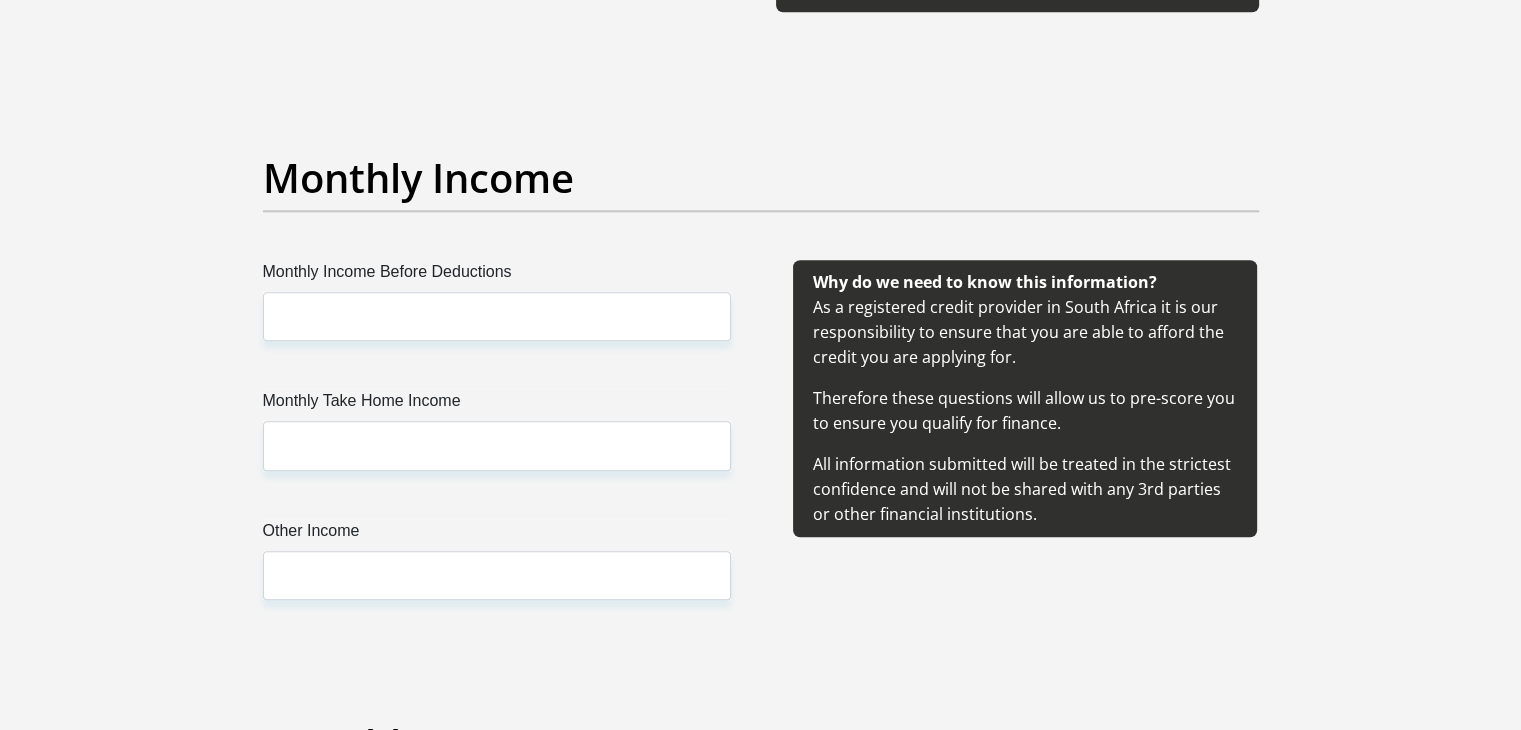 type on "[USERNAME]" 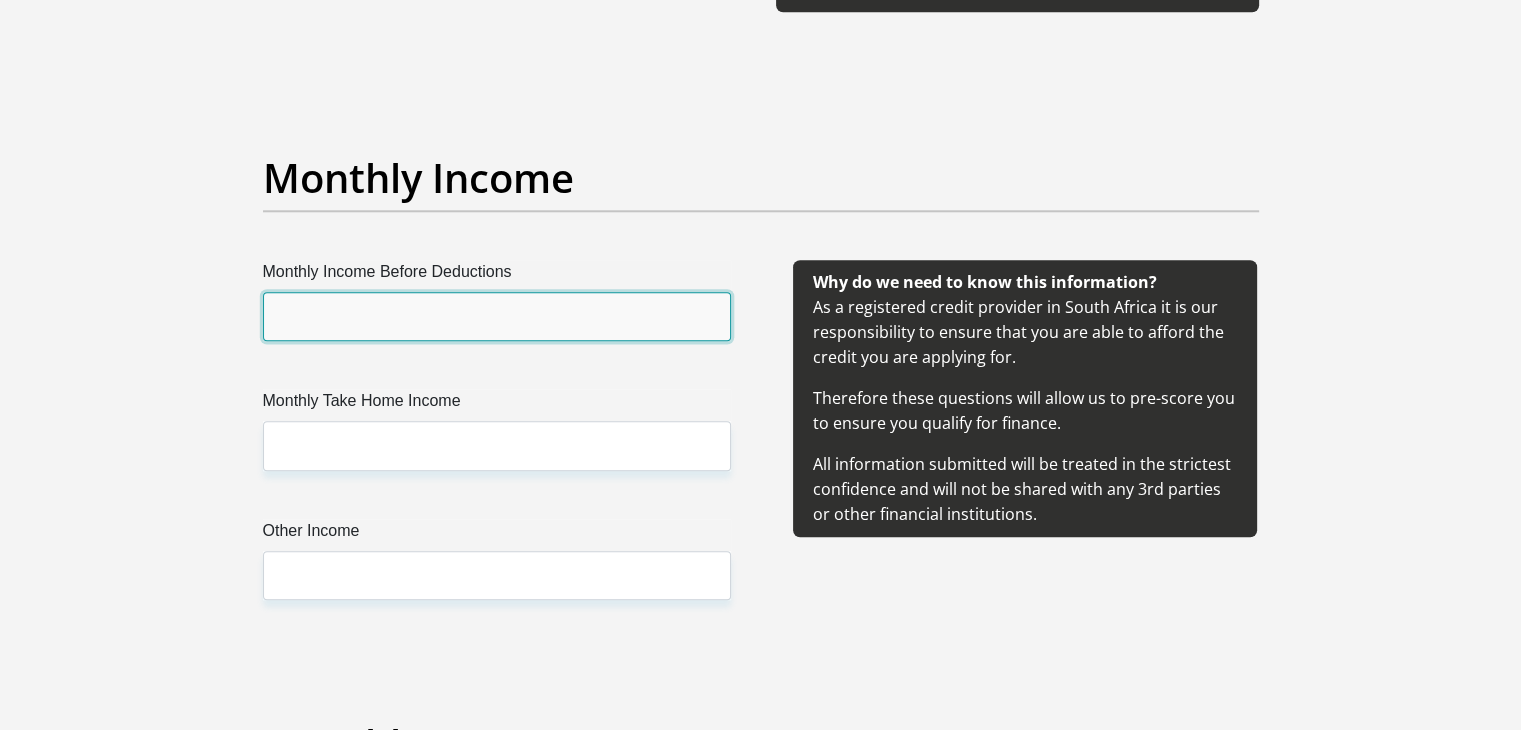 click on "Monthly Income Before Deductions" at bounding box center [497, 316] 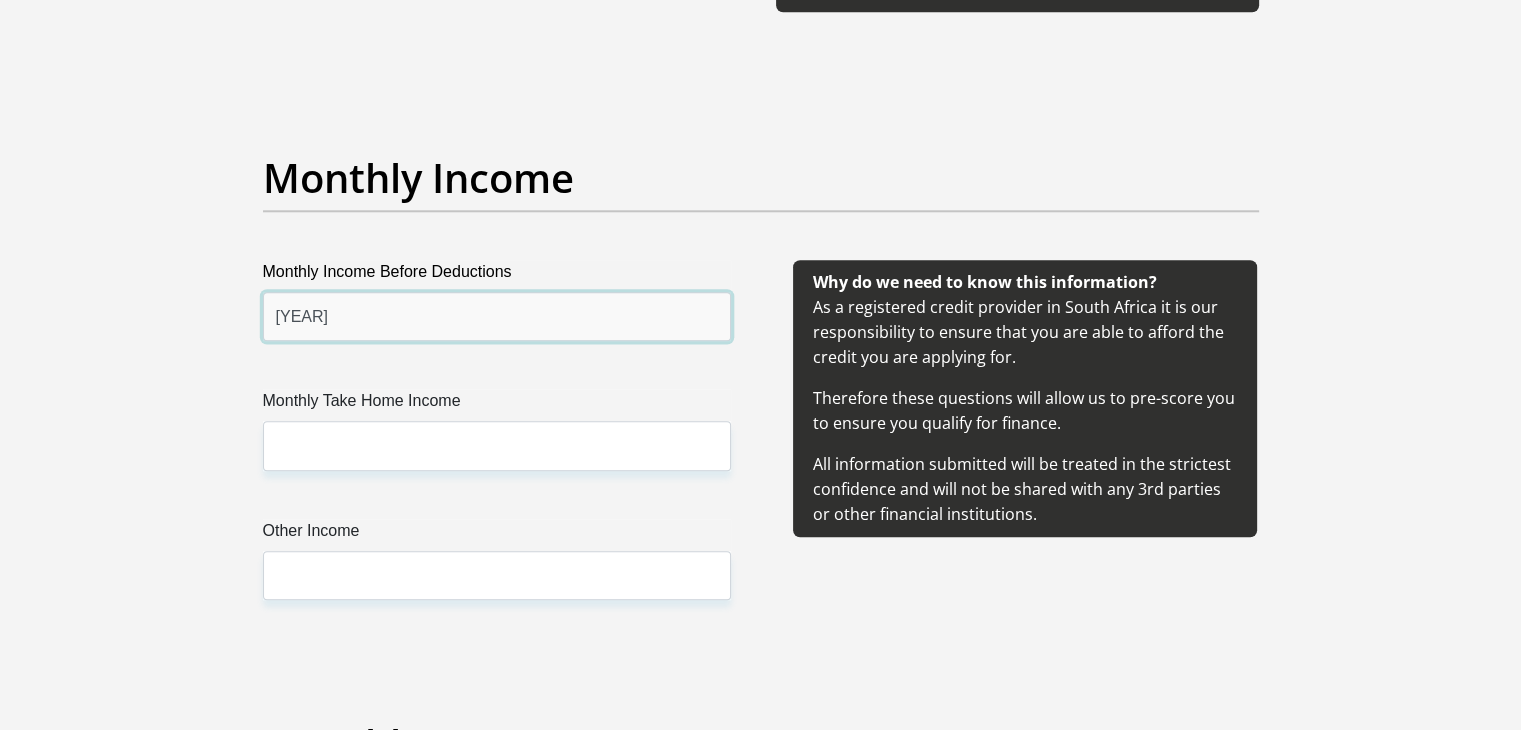 type on "[YEAR]" 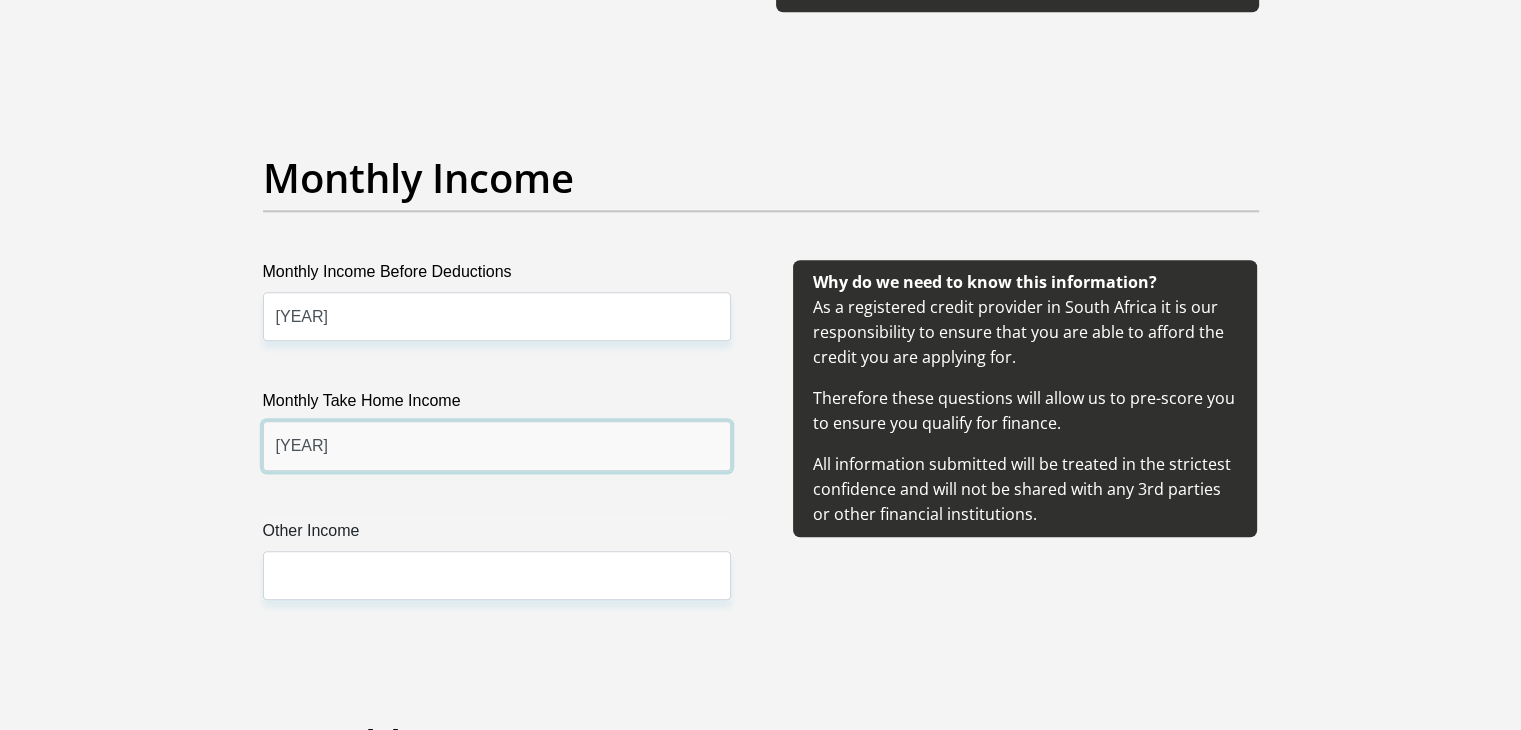 type on "[YEAR]" 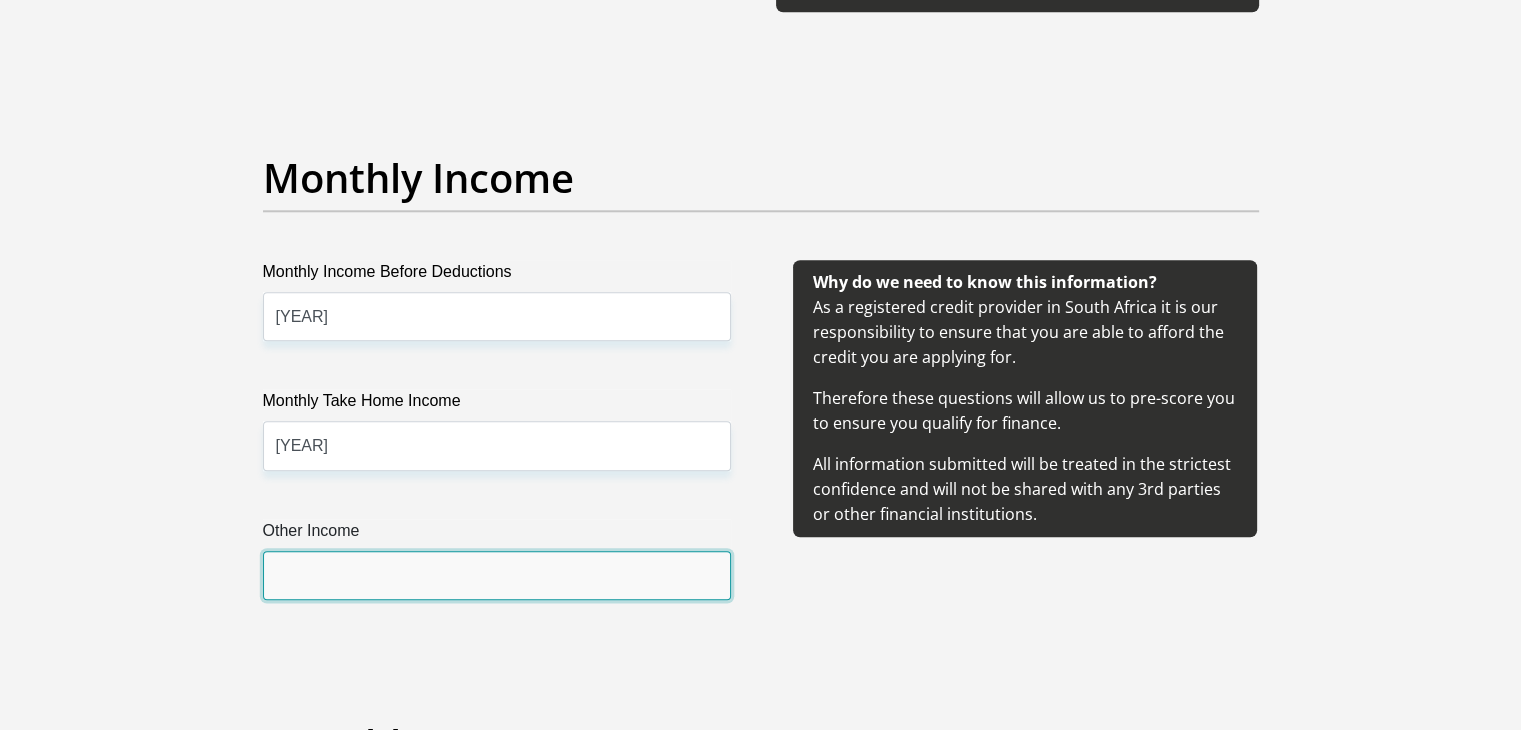 click on "Other Income" at bounding box center [497, 575] 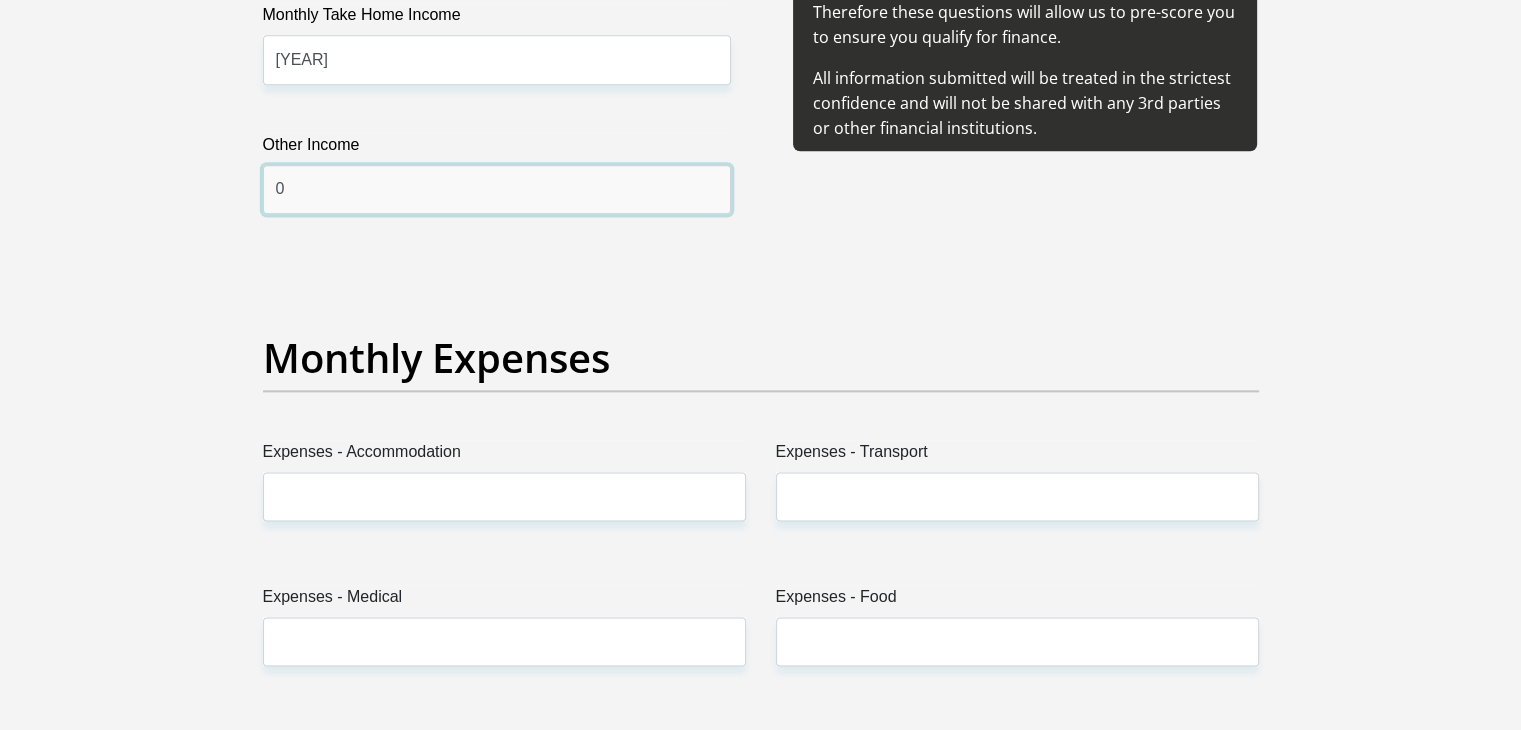 scroll, scrollTop: 2759, scrollLeft: 0, axis: vertical 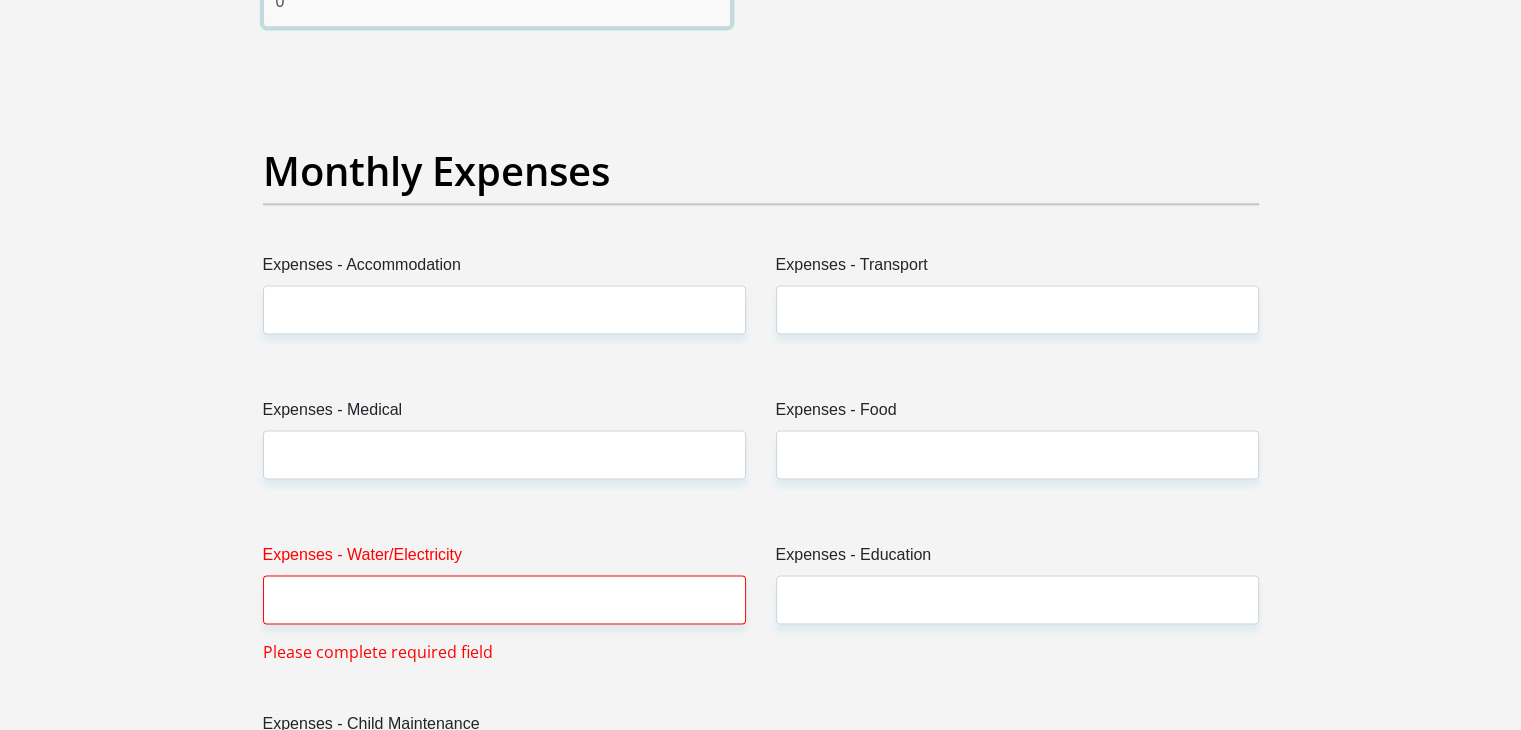 type on "0" 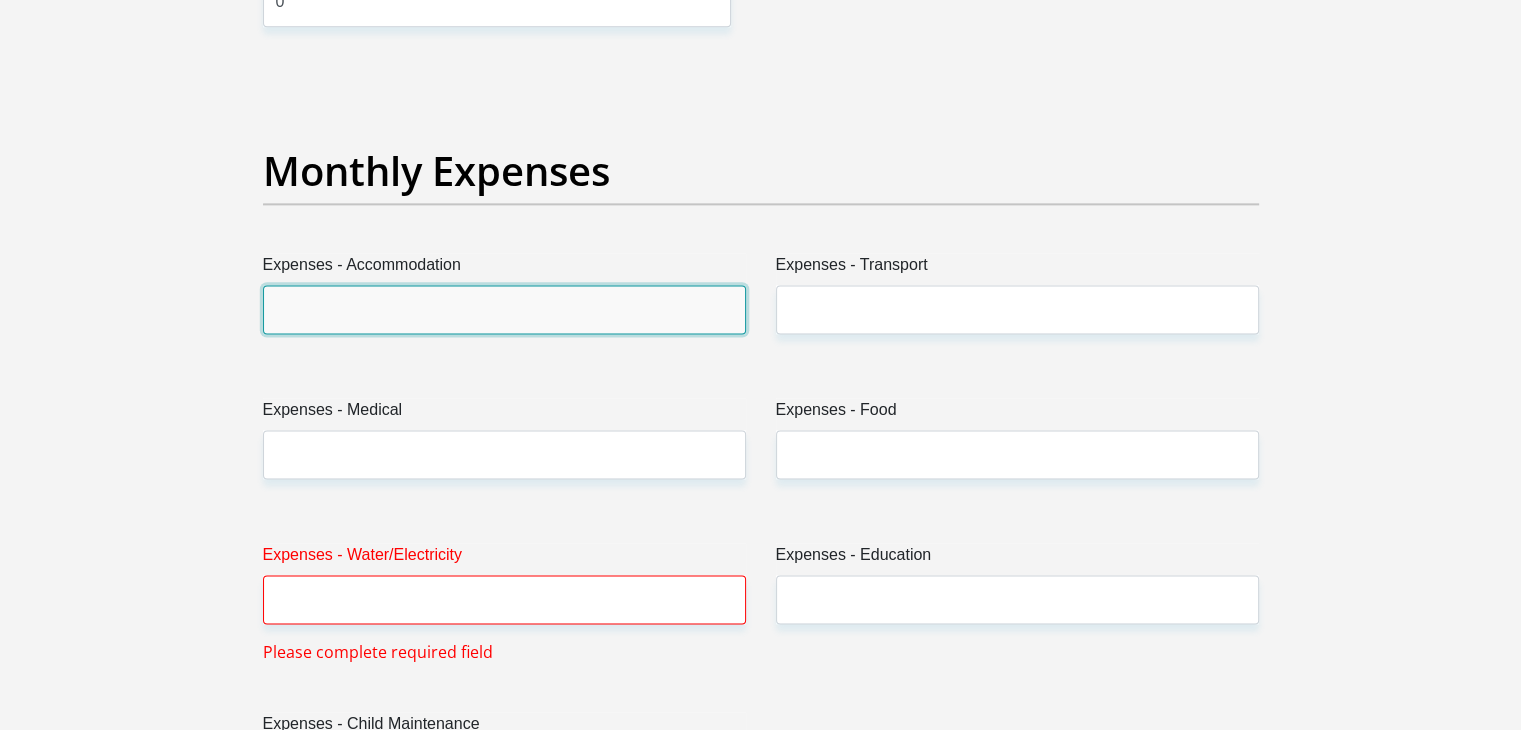 click on "Expenses - Accommodation" at bounding box center (504, 309) 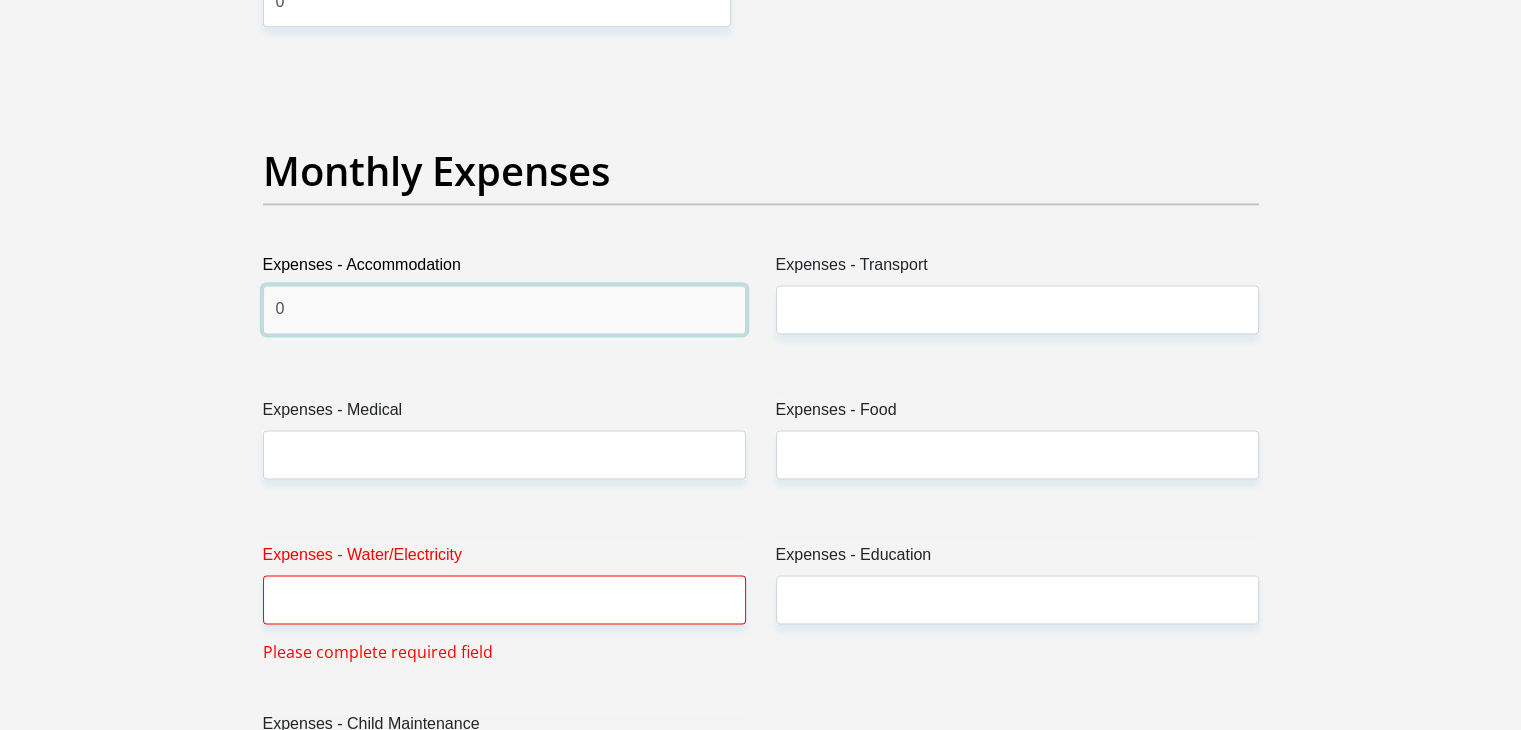 type on "0" 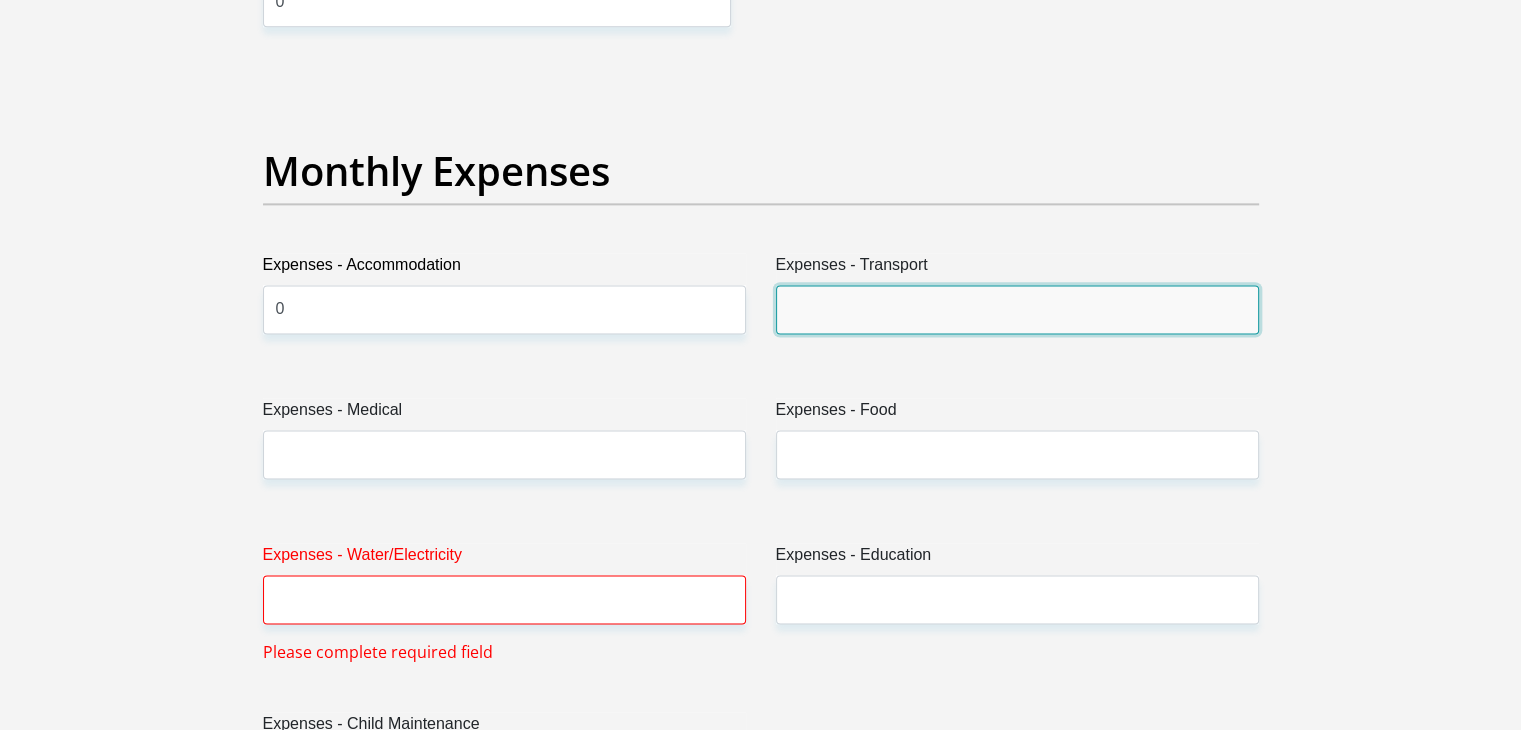 click on "Expenses - Transport" at bounding box center (1017, 309) 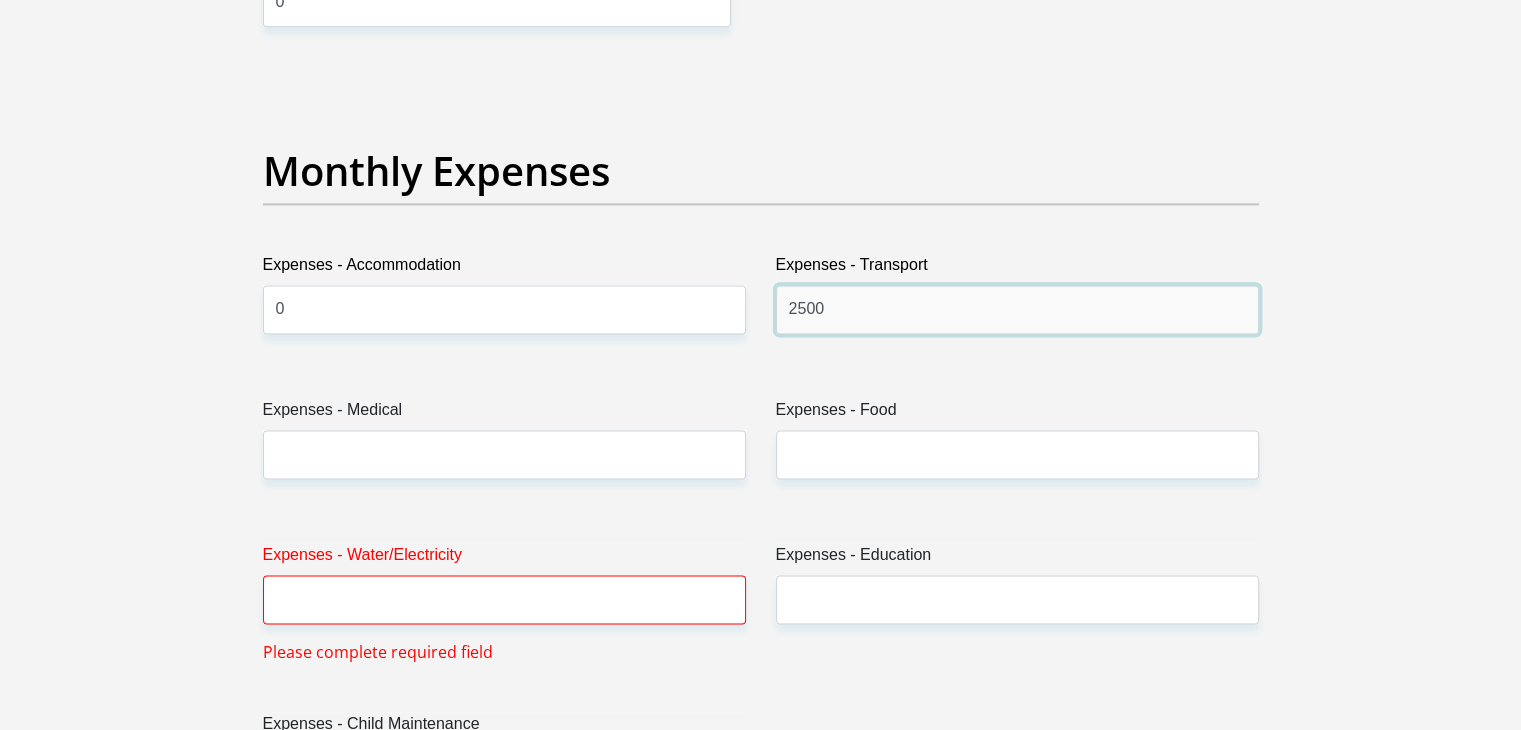 type on "2500" 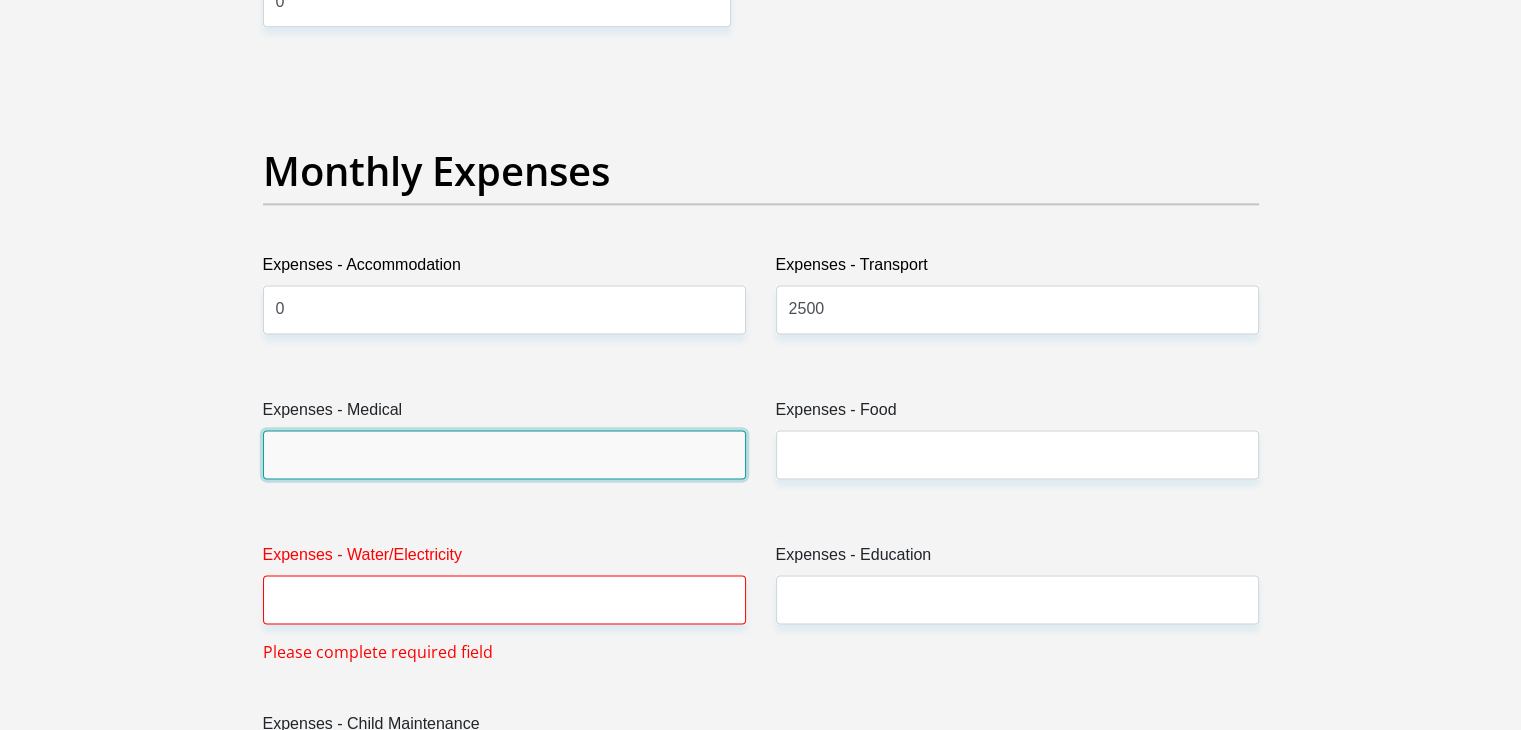 click on "Expenses - Medical" at bounding box center [504, 454] 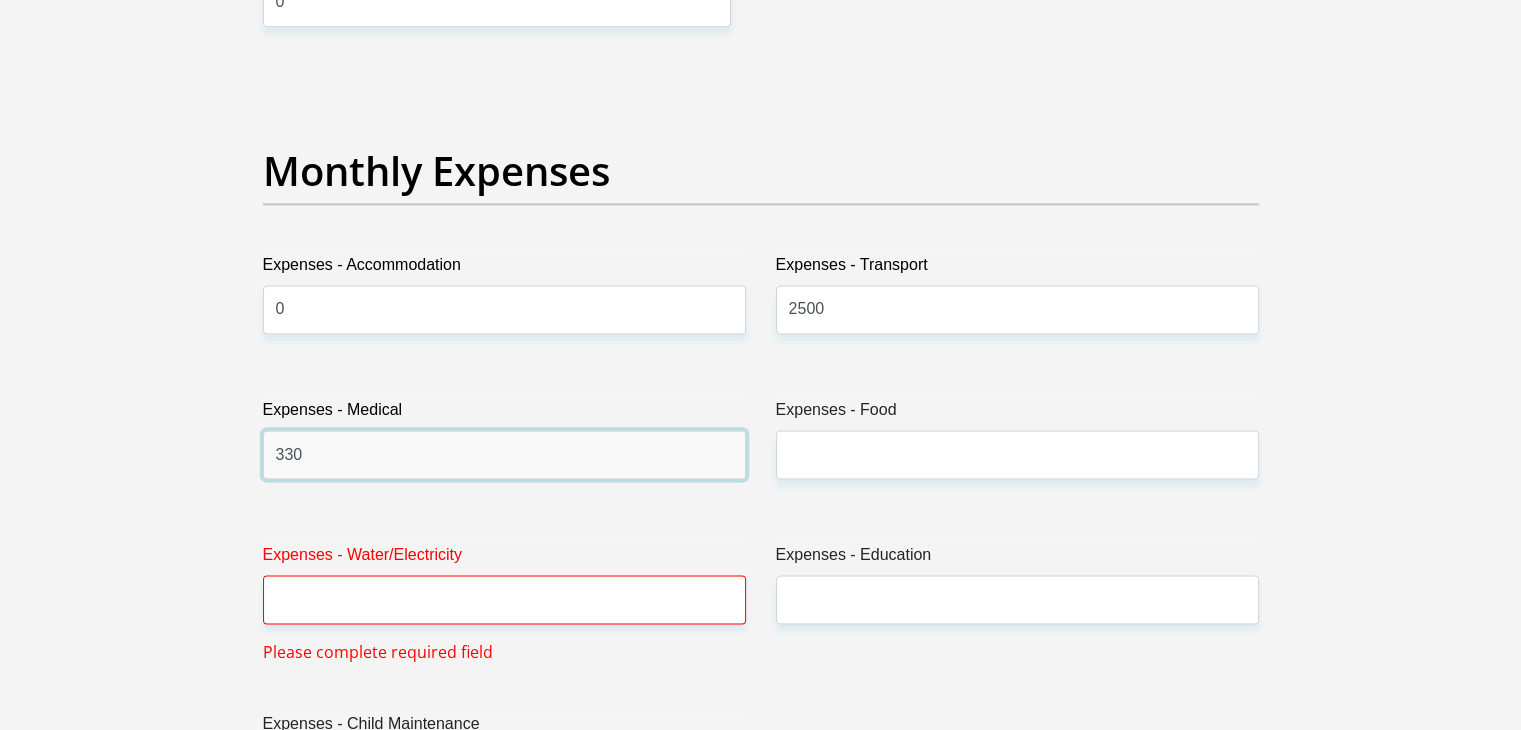 type on "330" 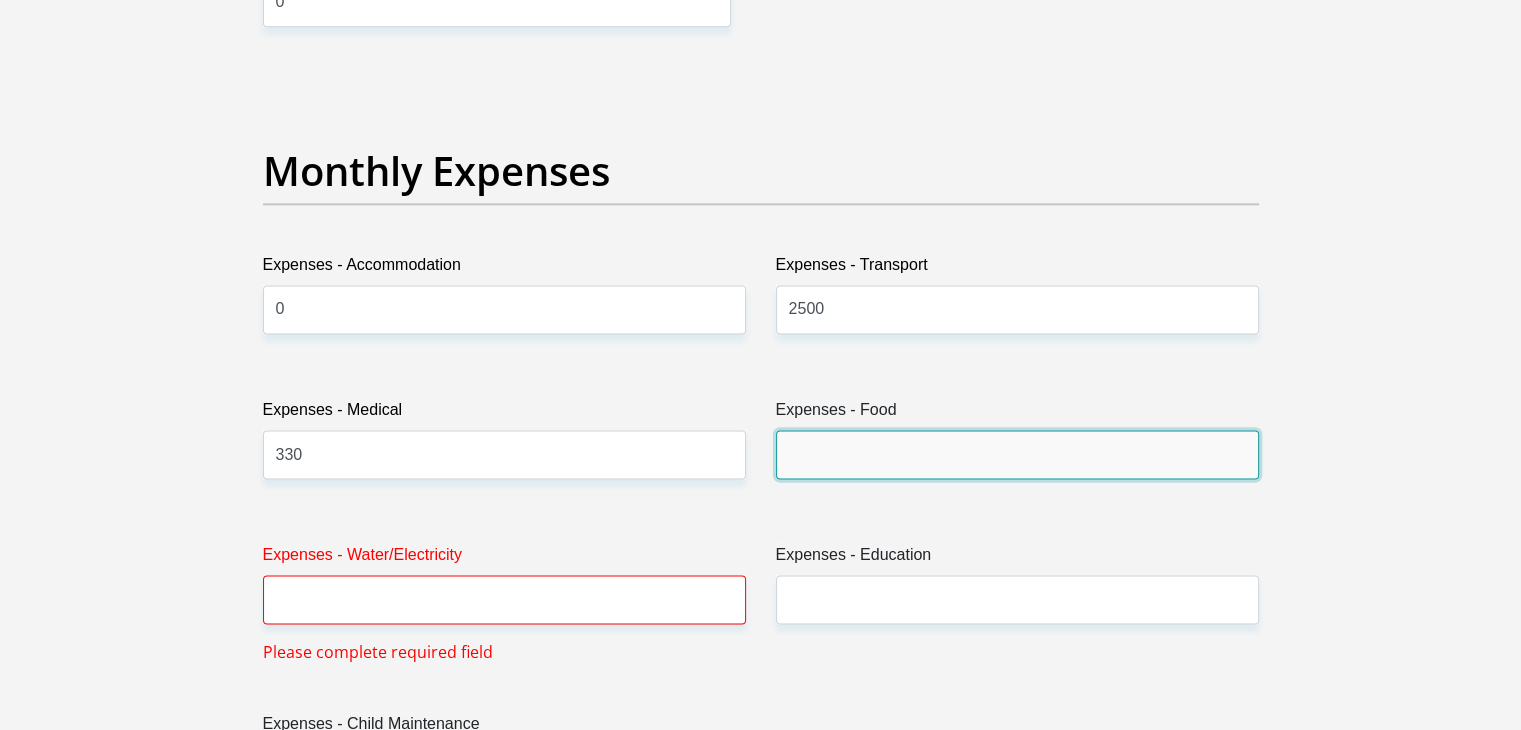 click on "Expenses - Food" at bounding box center [1017, 454] 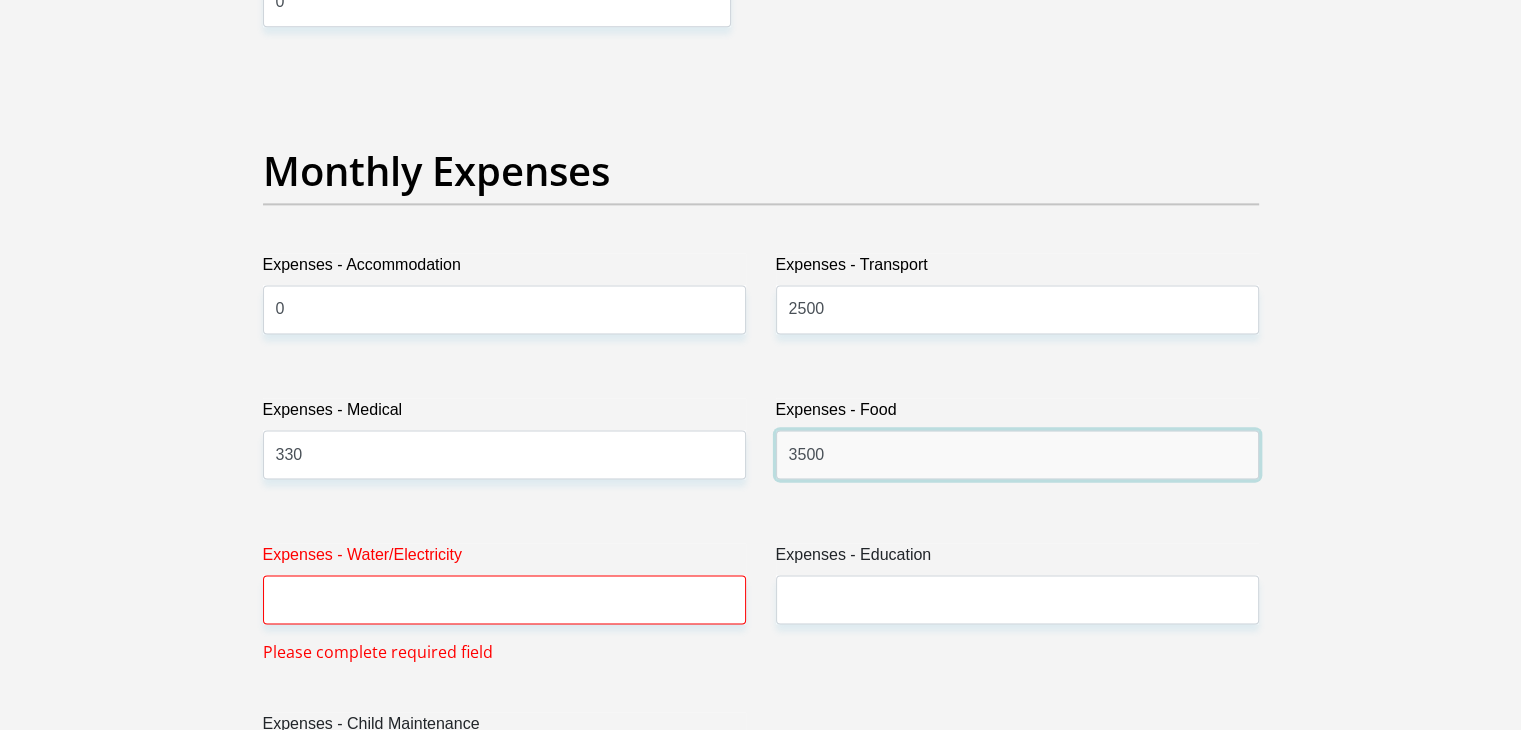 type on "3500" 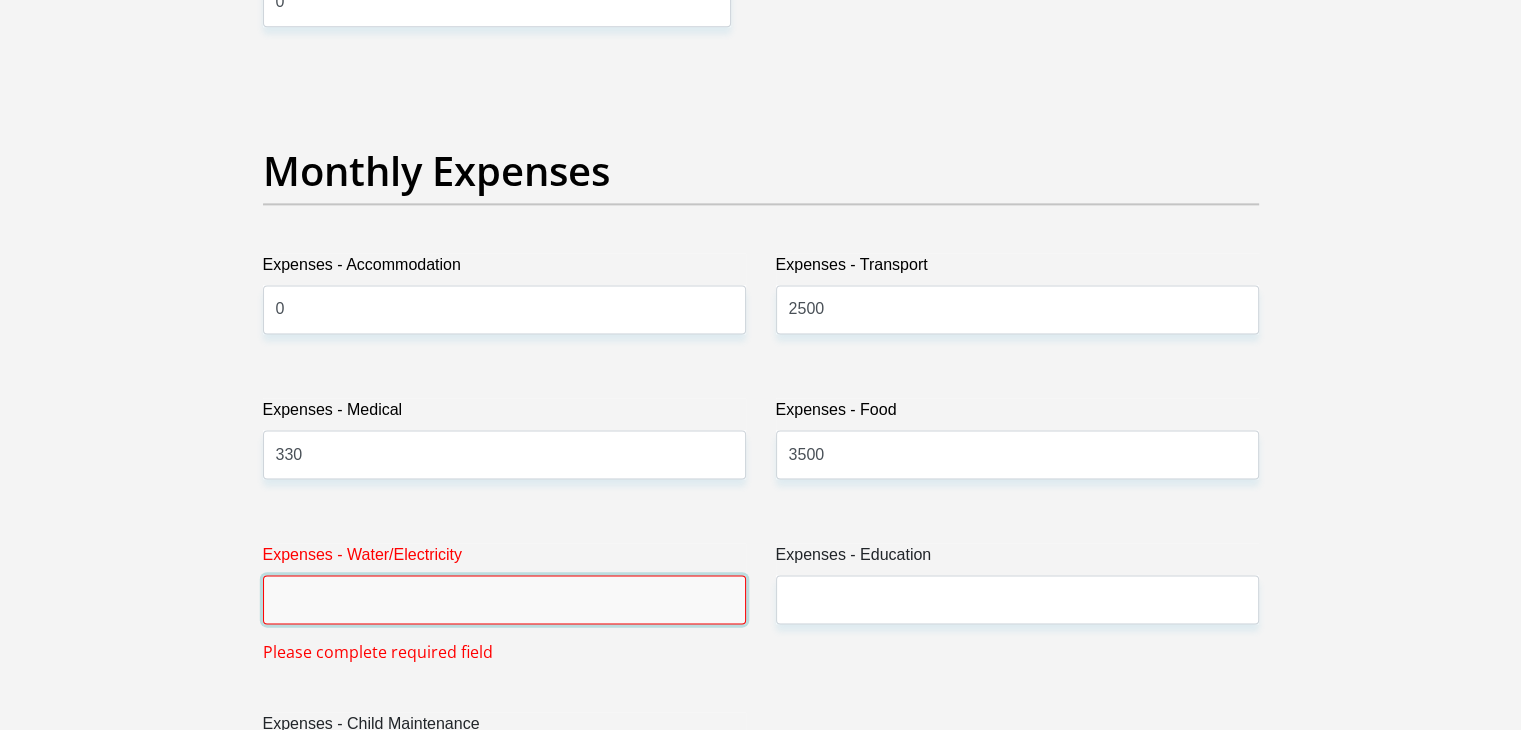 click on "Expenses - Water/Electricity" at bounding box center [504, 599] 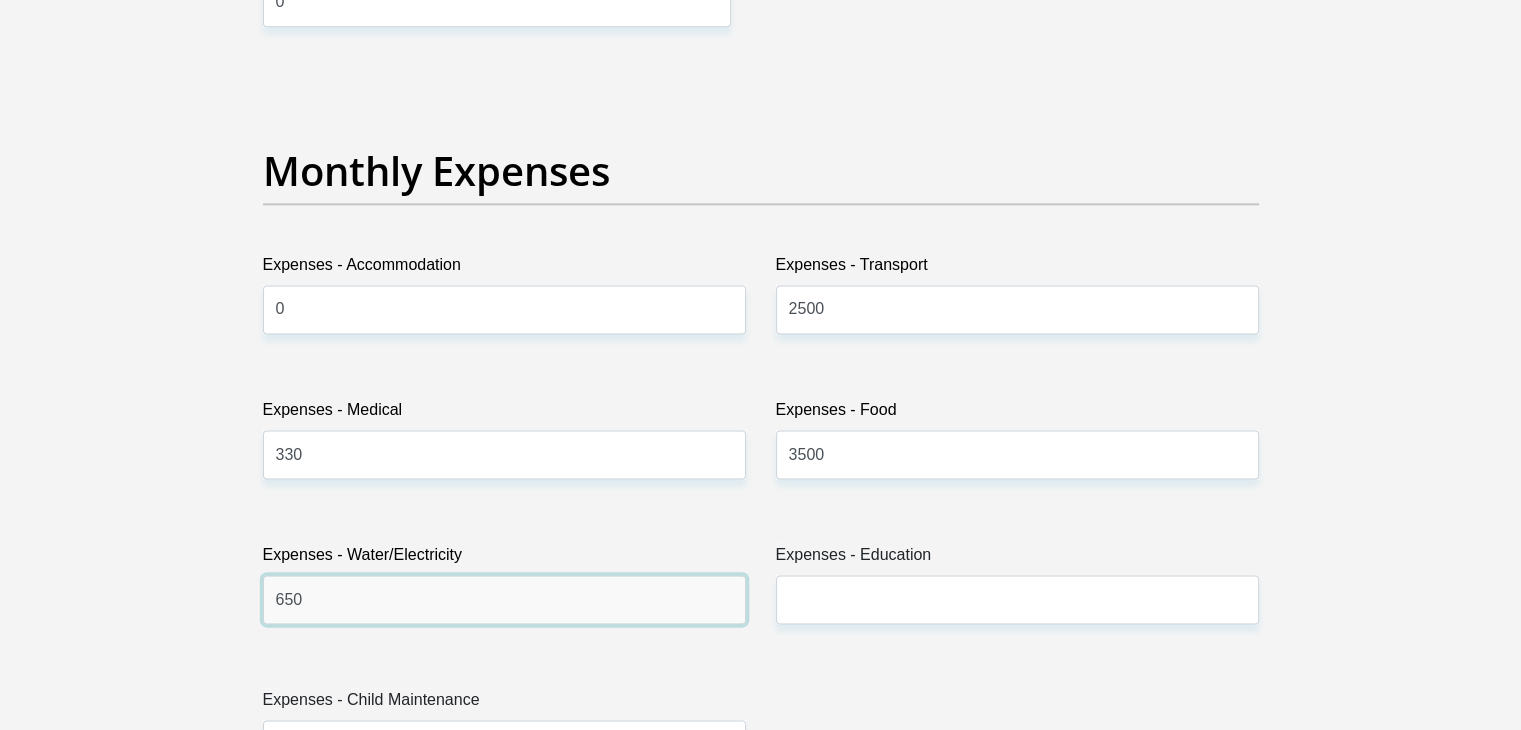 type on "650" 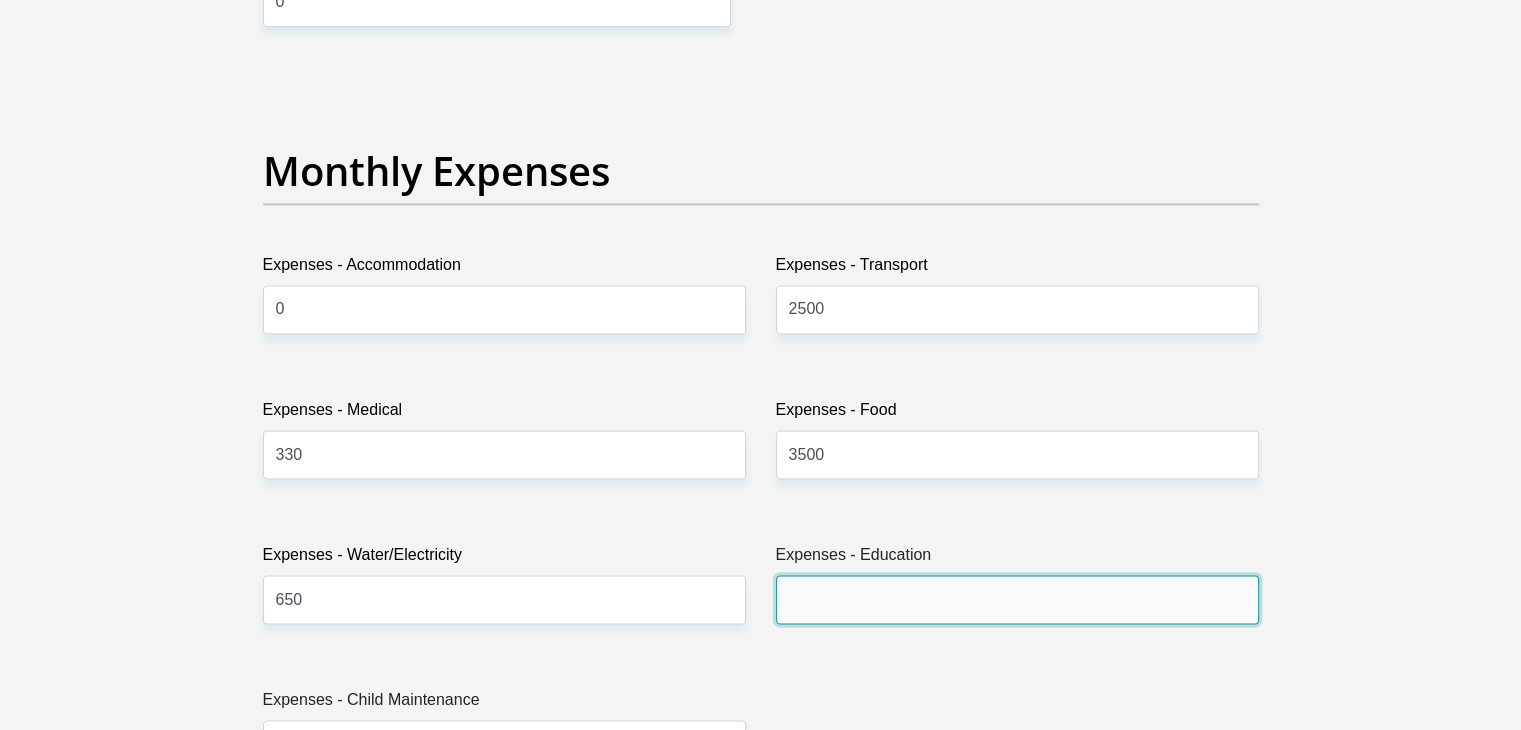 click on "Expenses - Education" at bounding box center [1017, 599] 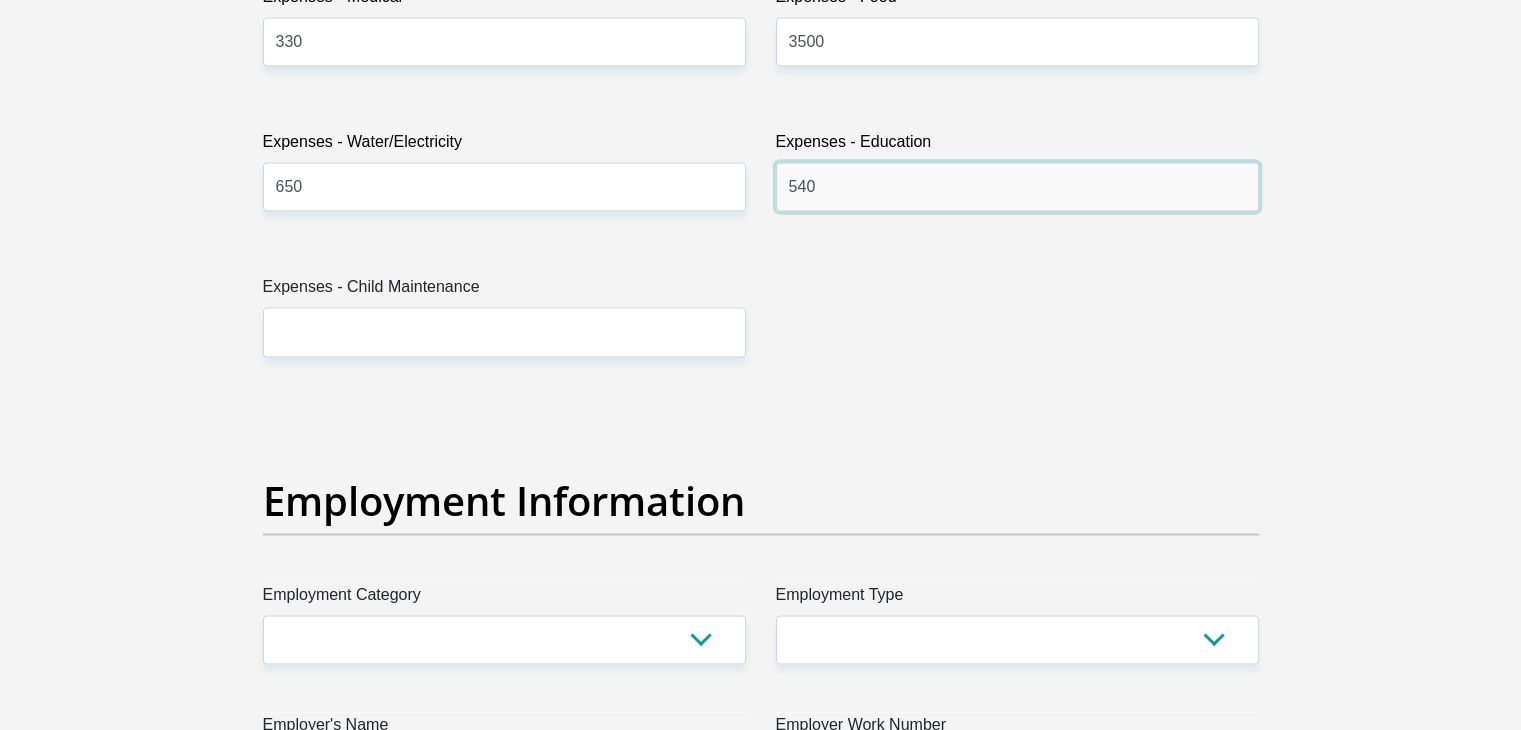scroll, scrollTop: 3252, scrollLeft: 0, axis: vertical 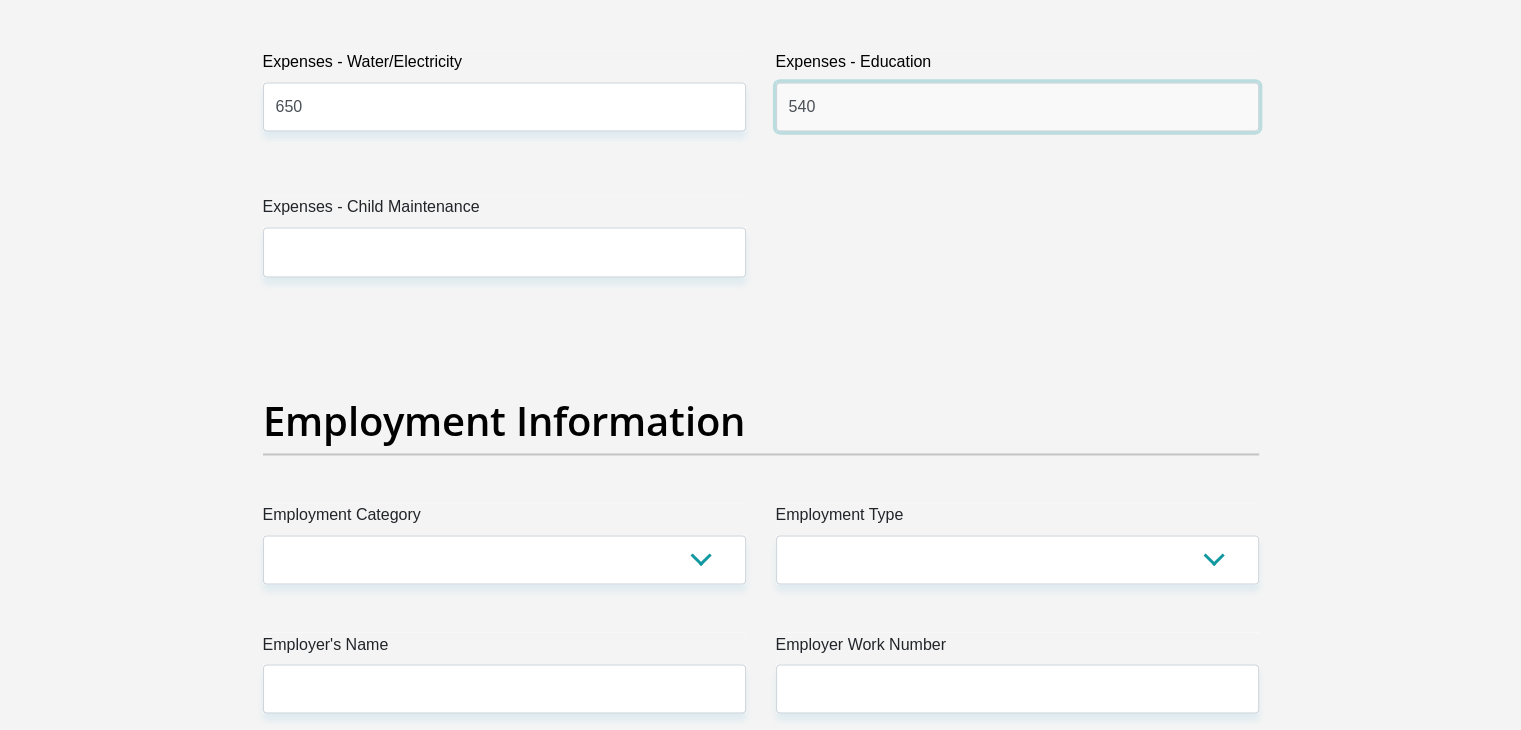 type on "540" 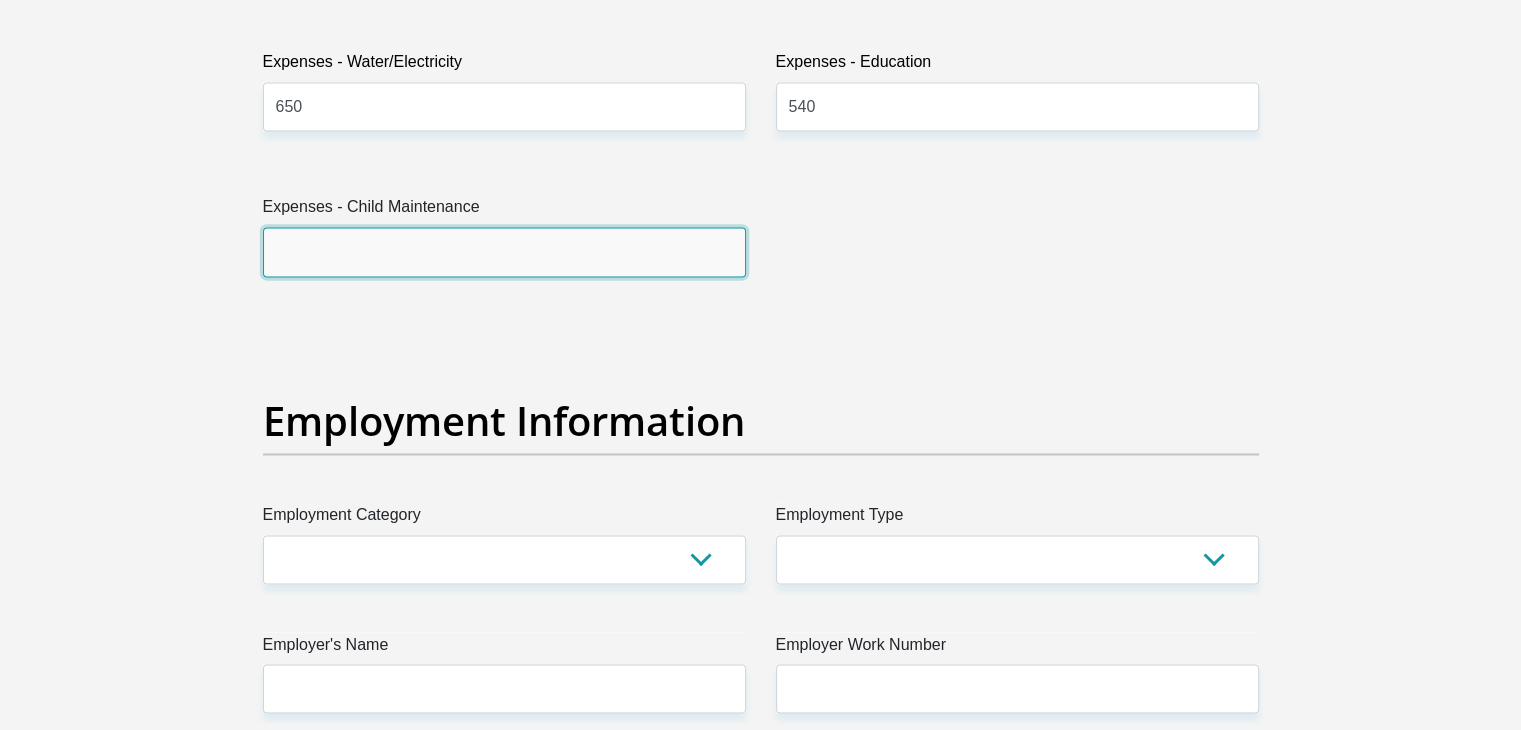 click on "Expenses - Child Maintenance" at bounding box center [504, 251] 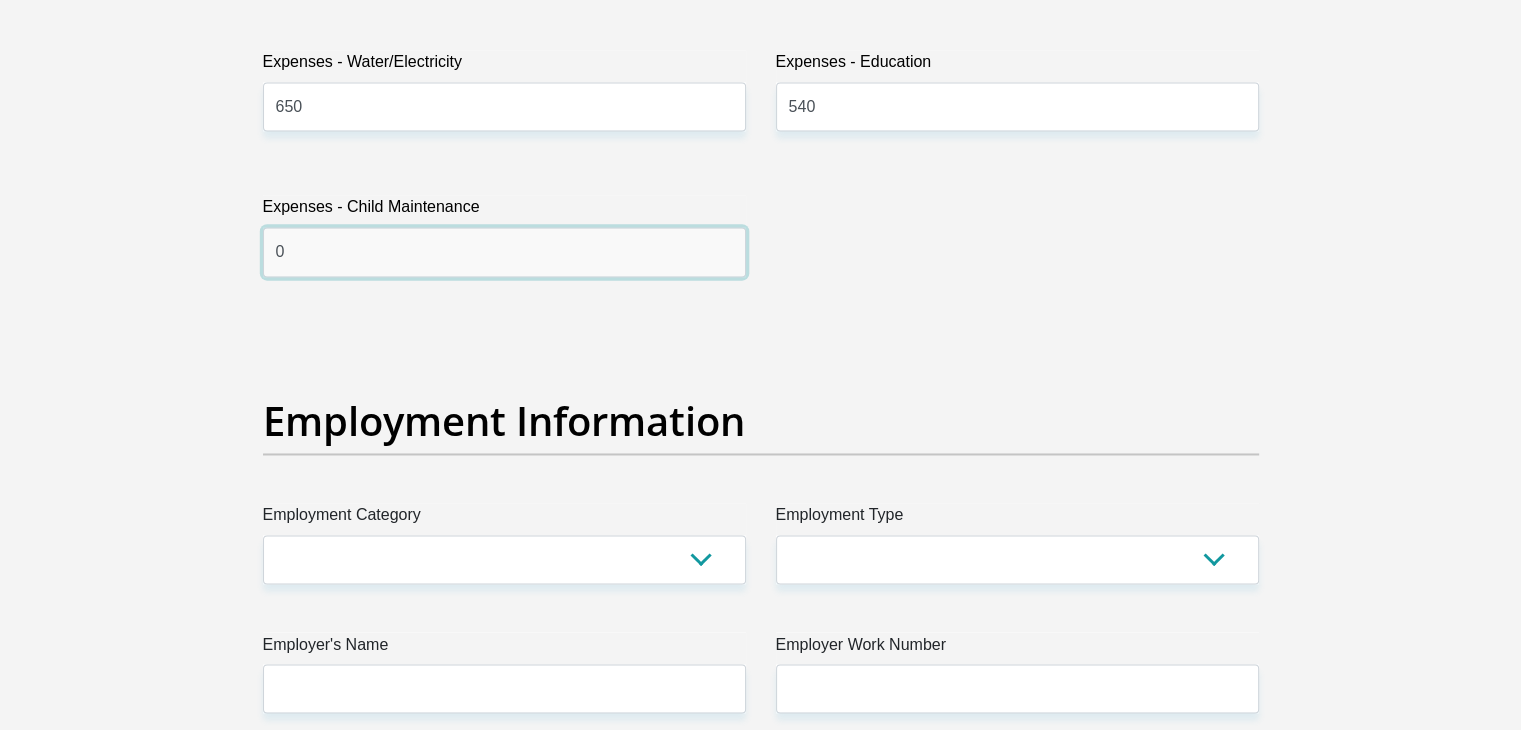 type on "0" 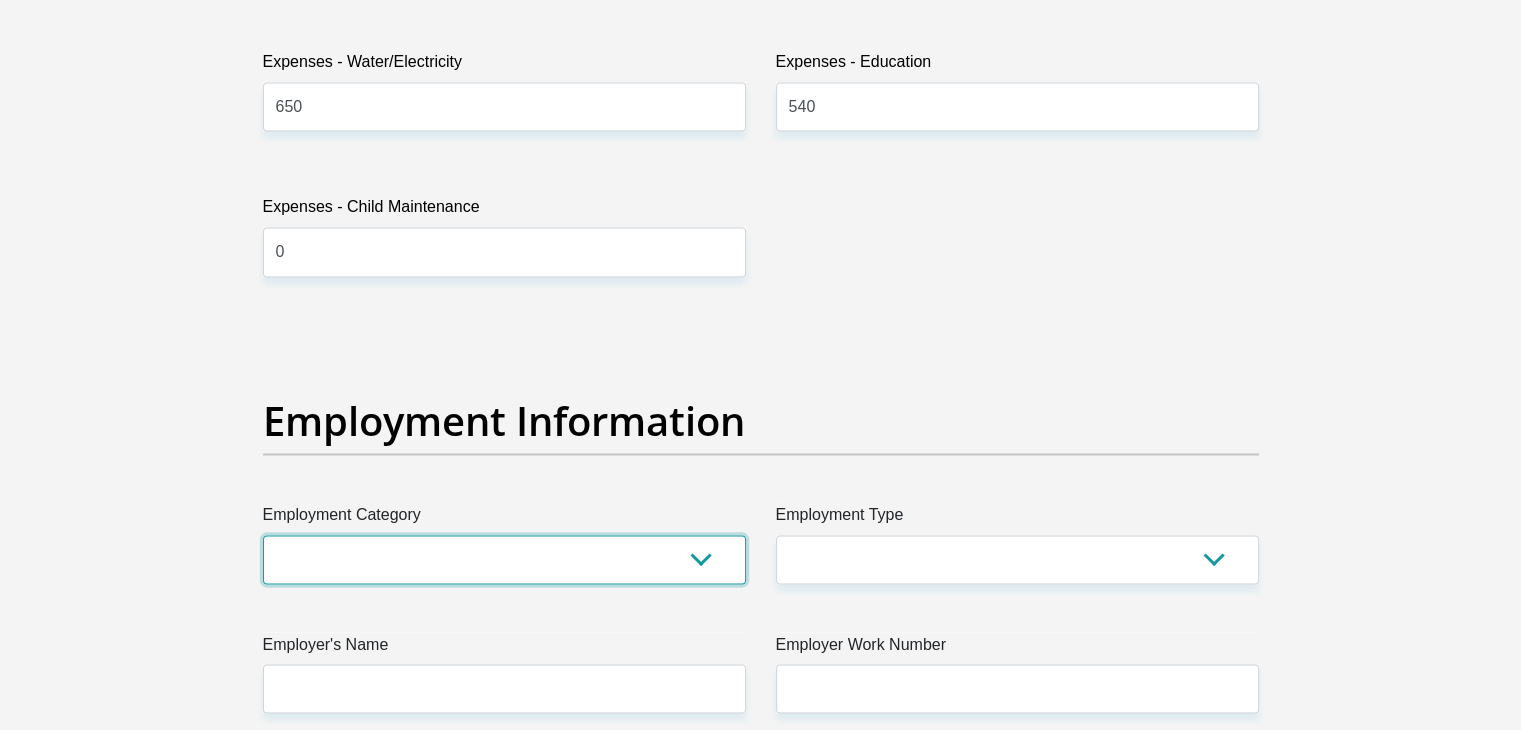 click on "AGRICULTURE
ALCOHOL & TOBACCO
CONSTRUCTION MATERIALS
METALLURGY
EQUIPMENT FOR RENEWABLE ENERGY
SPECIALIZED CONTRACTORS
CAR
GAMING (INCL. INTERNET
OTHER WHOLESALE
UNLICENSED PHARMACEUTICALS
CURRENCY EXCHANGE HOUSES
OTHER FINANCIAL INSTITUTIONS & INSURANCE
REAL ESTATE AGENTS
OIL & GAS
OTHER MATERIALS (E.G. IRON ORE)
PRECIOUS STONES & PRECIOUS METALS
POLITICAL ORGANIZATIONS
RELIGIOUS ORGANIZATIONS(NOT SECTS)
ACTI. HAVING BUSINESS DEAL WITH PUBLIC ADMINISTRATION
LAUNDROMATS" at bounding box center [504, 559] 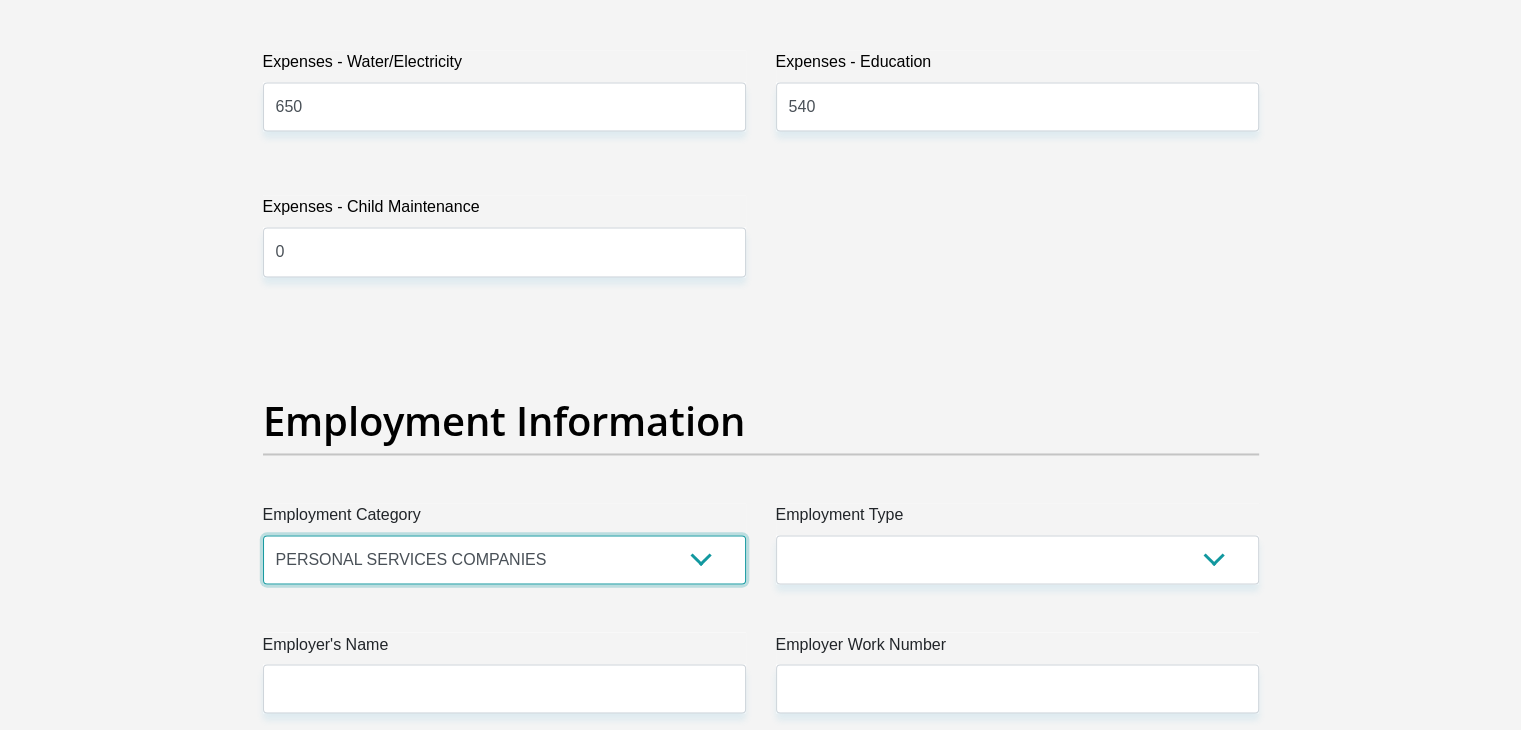 click on "AGRICULTURE
ALCOHOL & TOBACCO
CONSTRUCTION MATERIALS
METALLURGY
EQUIPMENT FOR RENEWABLE ENERGY
SPECIALIZED CONTRACTORS
CAR
GAMING (INCL. INTERNET
OTHER WHOLESALE
UNLICENSED PHARMACEUTICALS
CURRENCY EXCHANGE HOUSES
OTHER FINANCIAL INSTITUTIONS & INSURANCE
REAL ESTATE AGENTS
OIL & GAS
OTHER MATERIALS (E.G. IRON ORE)
PRECIOUS STONES & PRECIOUS METALS
POLITICAL ORGANIZATIONS
RELIGIOUS ORGANIZATIONS(NOT SECTS)
ACTI. HAVING BUSINESS DEAL WITH PUBLIC ADMINISTRATION
LAUNDROMATS" at bounding box center [504, 559] 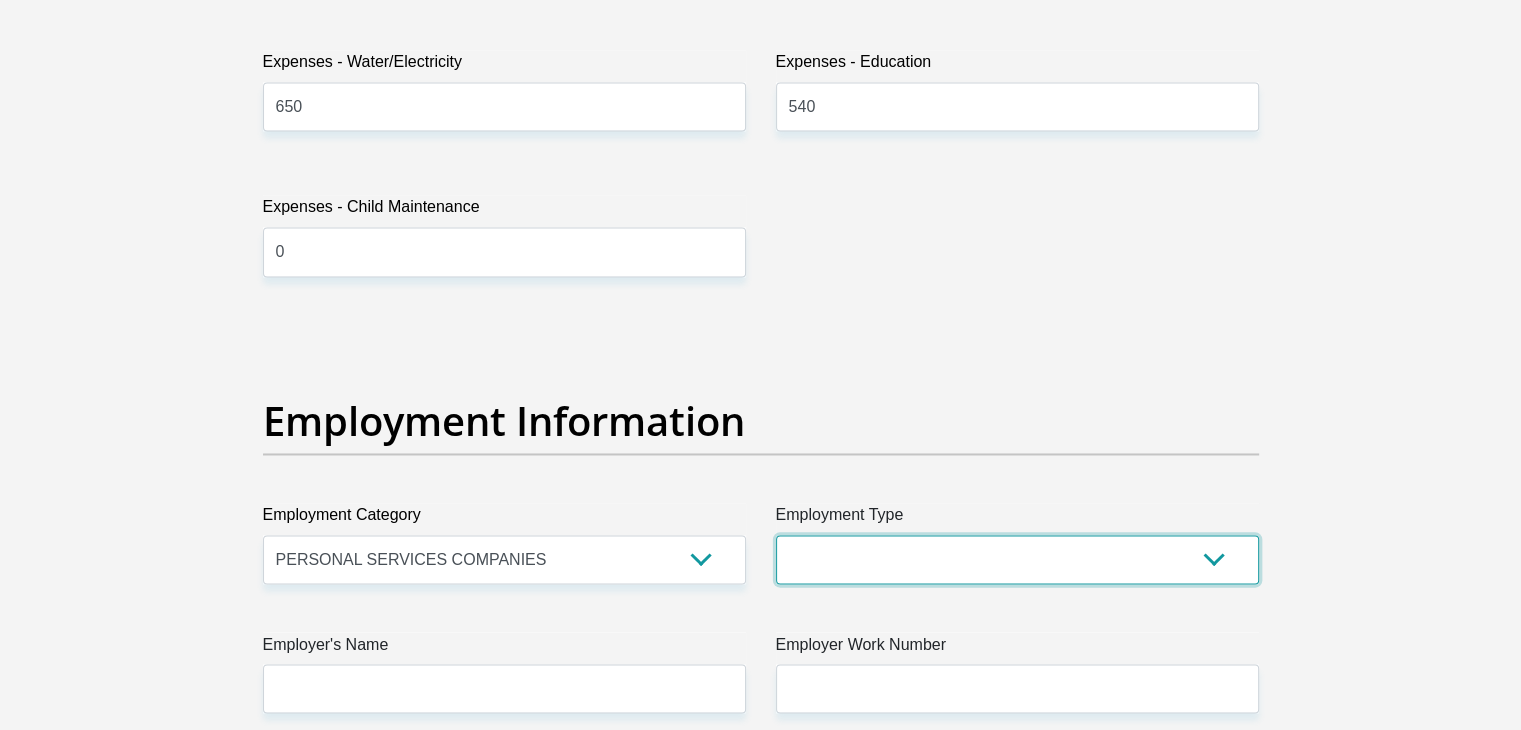 click on "College/Lecturer
Craft Seller
Creative
Driver
Executive
Farmer
Forces - Non Commissioned
Forces - Officer
Hawker
Housewife
Labourer
Licenced Professional
Manager
Miner
Non Licenced Professional
Office Staff/Clerk
Outside Worker
Pensioner
Permanent Teacher
Production/Manufacturing
Sales
Self-Employed
Semi-Professional Worker
Service Industry  Social Worker  Student" at bounding box center [1017, 559] 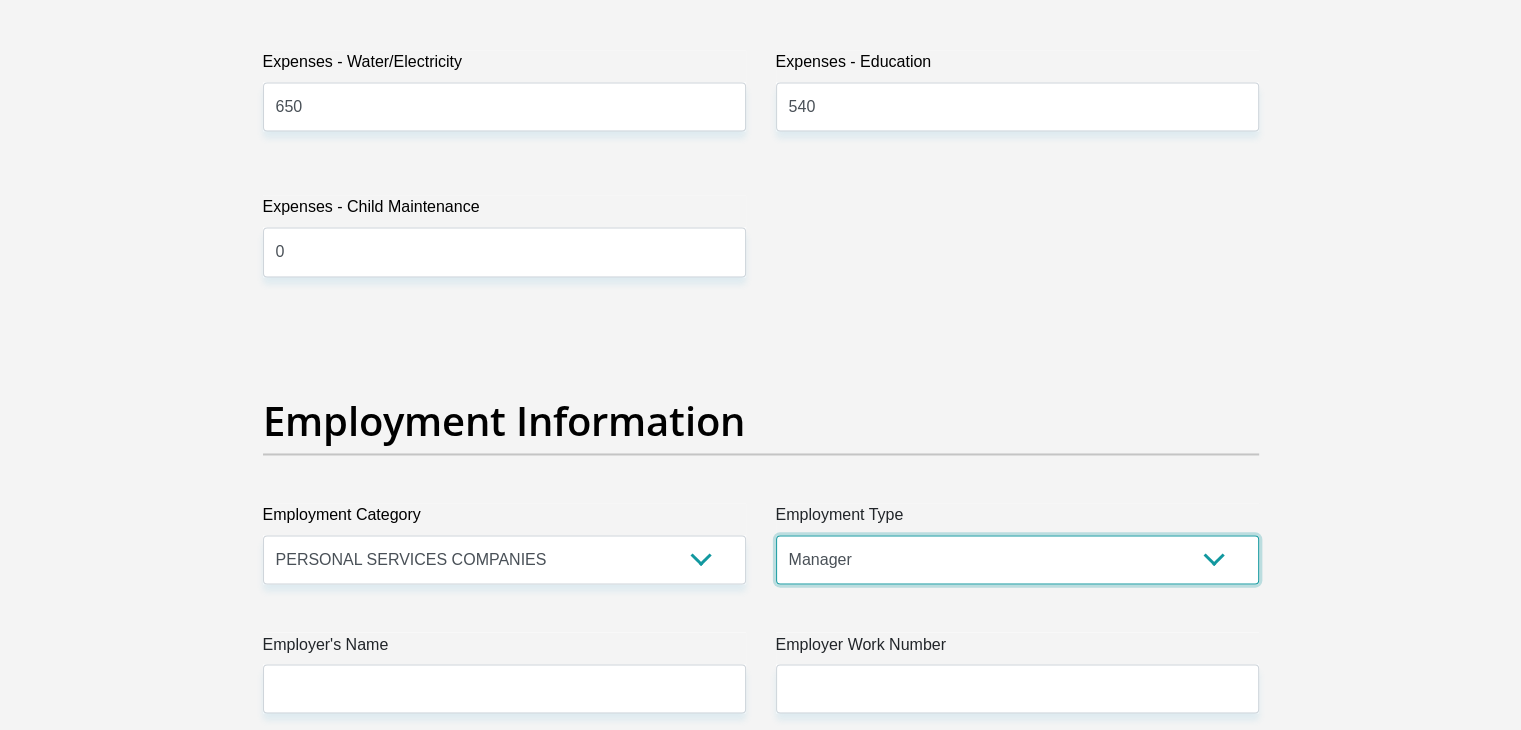 click on "College/Lecturer
Craft Seller
Creative
Driver
Executive
Farmer
Forces - Non Commissioned
Forces - Officer
Hawker
Housewife
Labourer
Licenced Professional
Manager
Miner
Non Licenced Professional
Office Staff/Clerk
Outside Worker
Pensioner
Permanent Teacher
Production/Manufacturing
Sales
Self-Employed
Semi-Professional Worker
Service Industry  Social Worker  Student" at bounding box center [1017, 559] 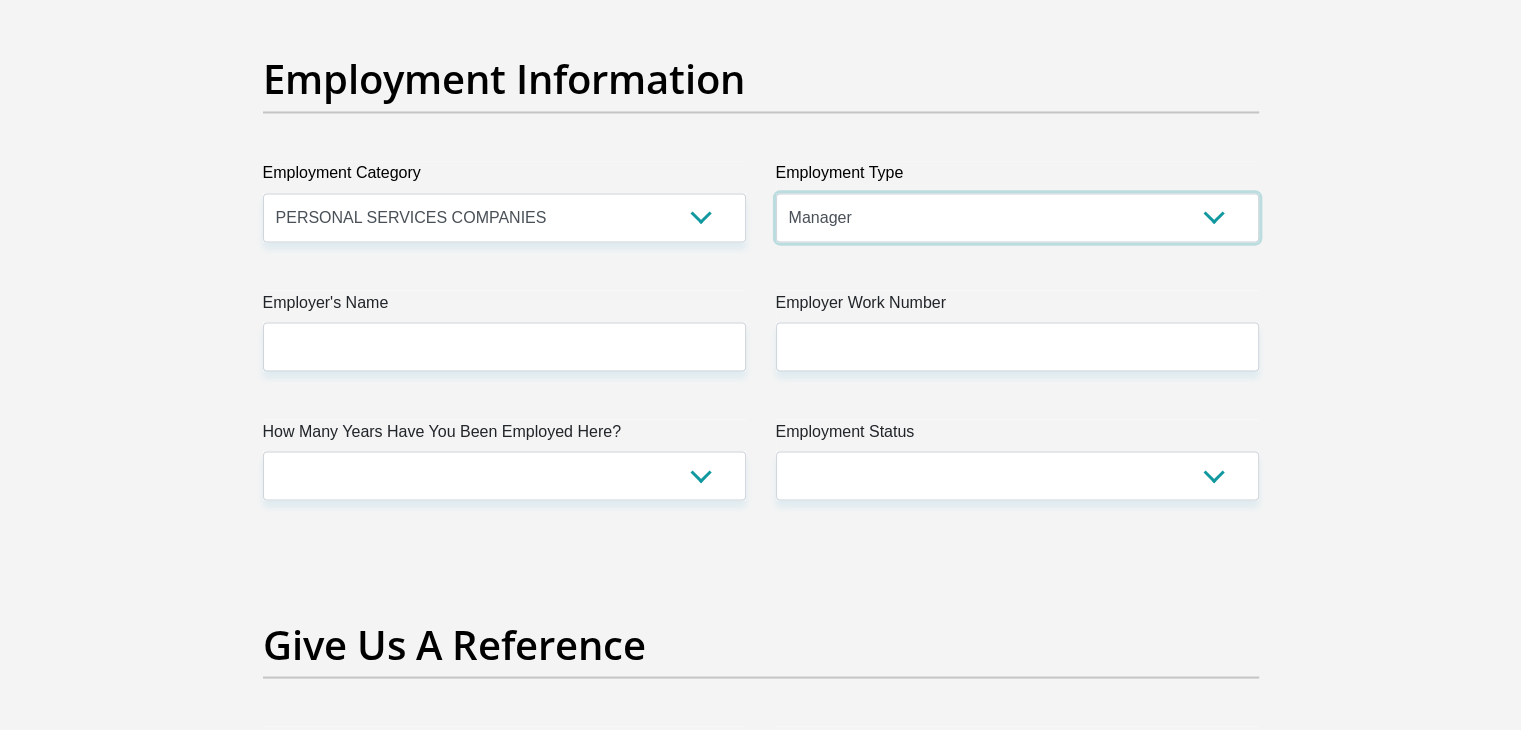scroll, scrollTop: 3612, scrollLeft: 0, axis: vertical 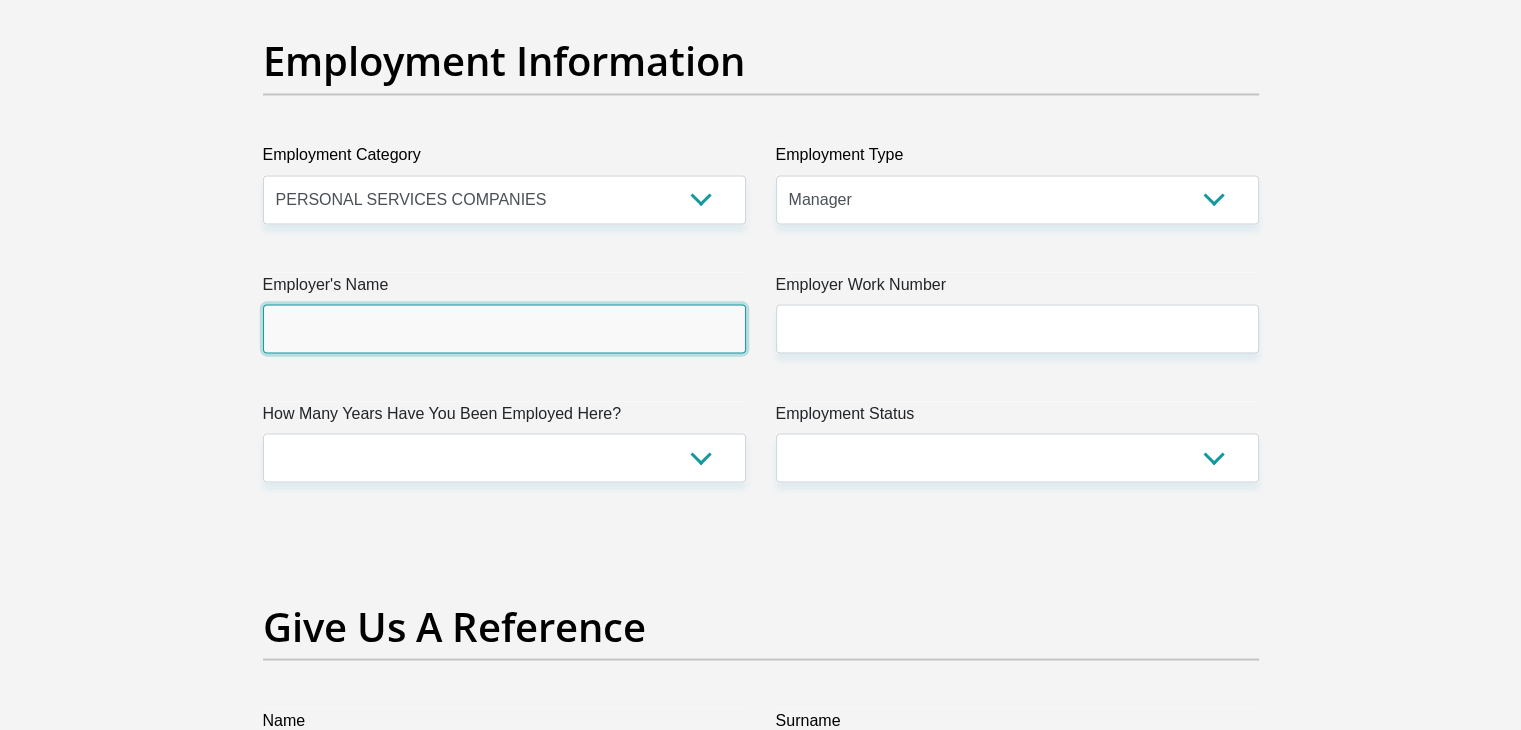 click on "Employer's Name" at bounding box center [504, 328] 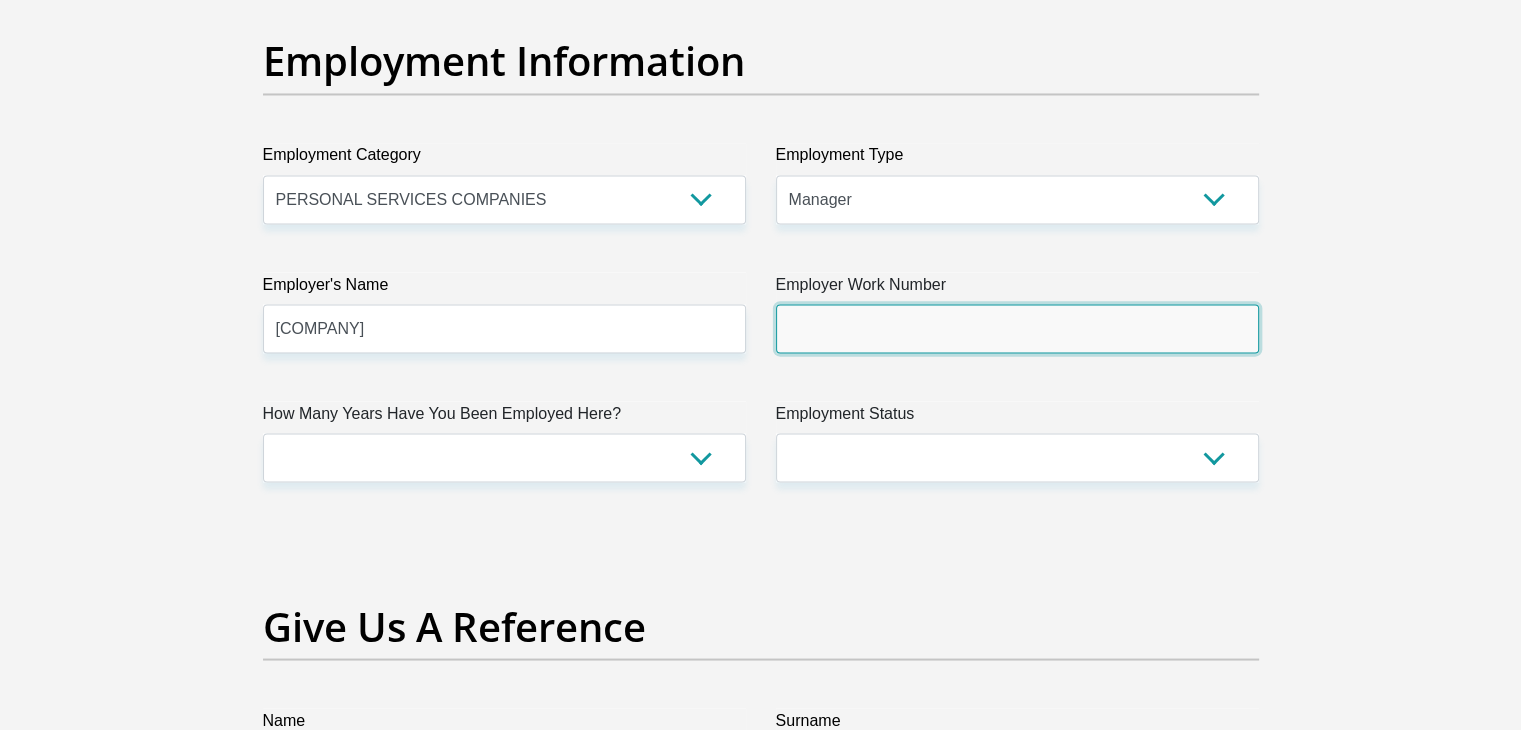 click on "Employer Work Number" at bounding box center (1017, 328) 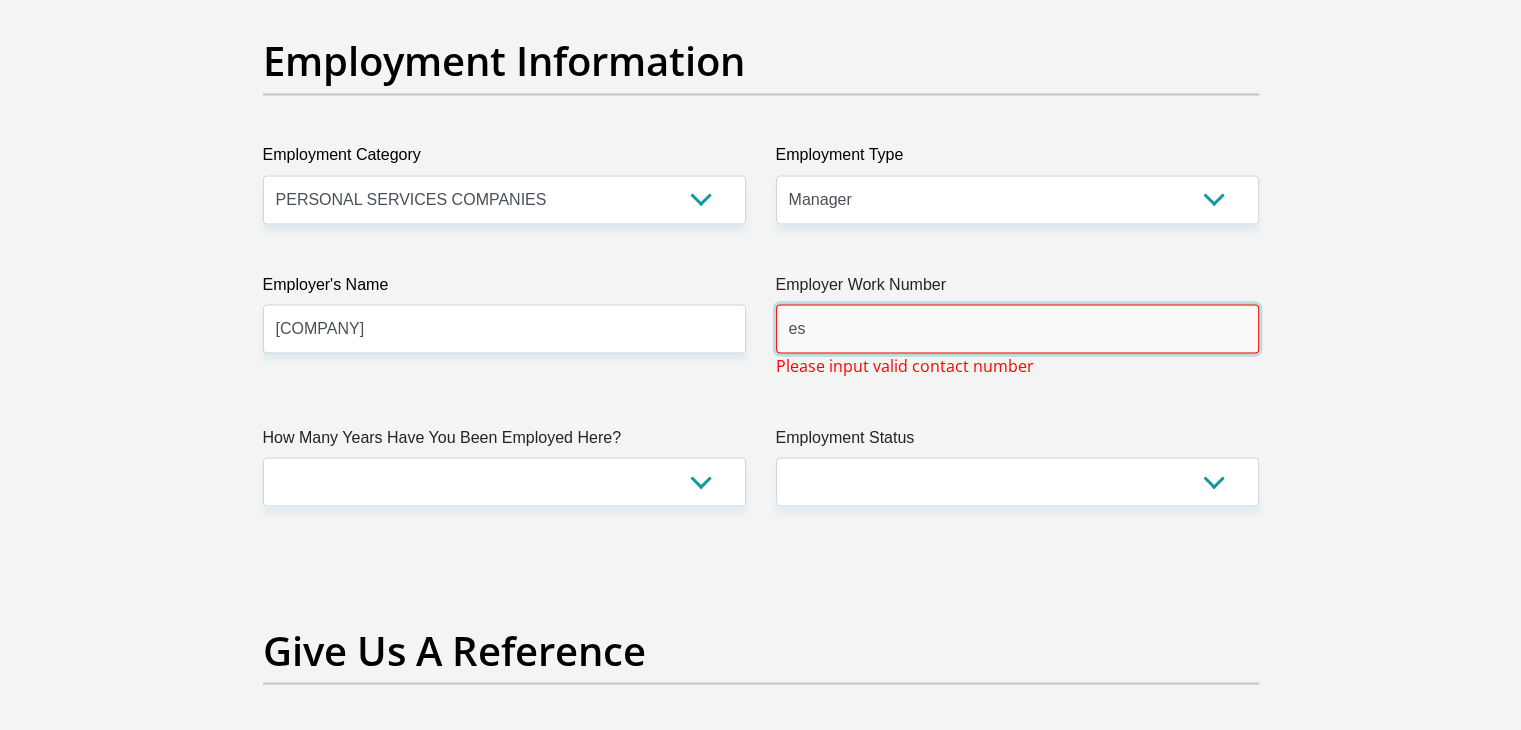 type on "e" 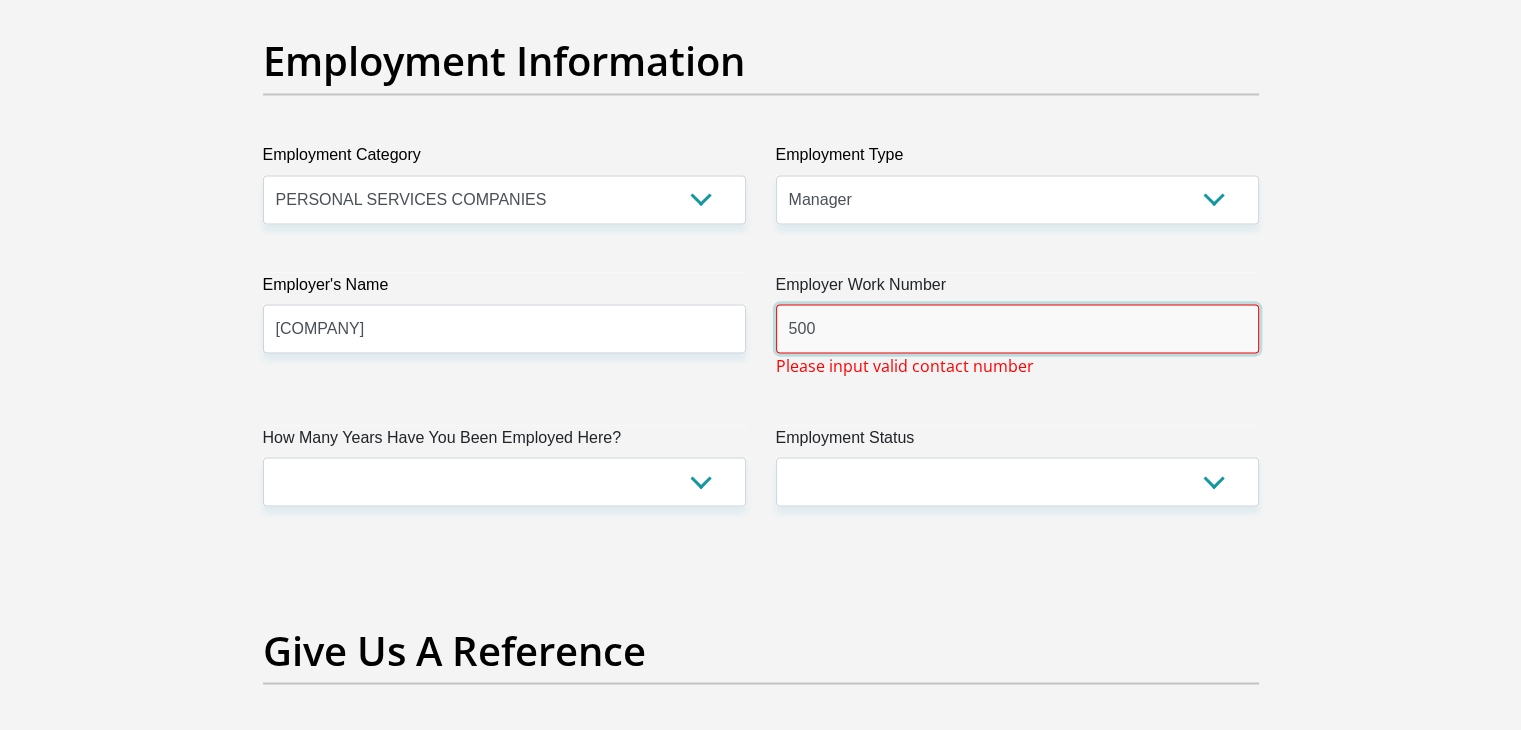 type on "500" 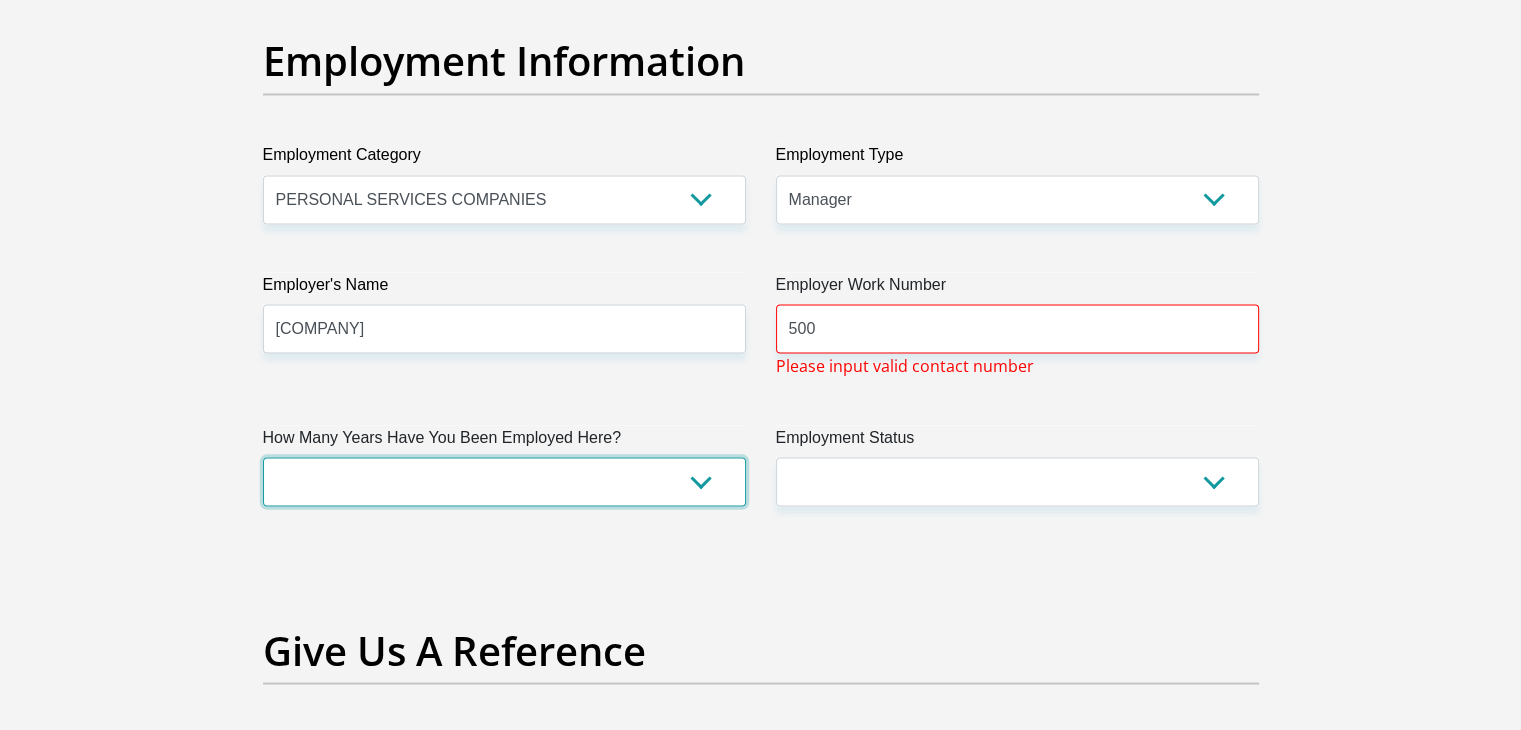 click on "less than 1 year
1-3 years
3-5 years
5+ years" at bounding box center [504, 481] 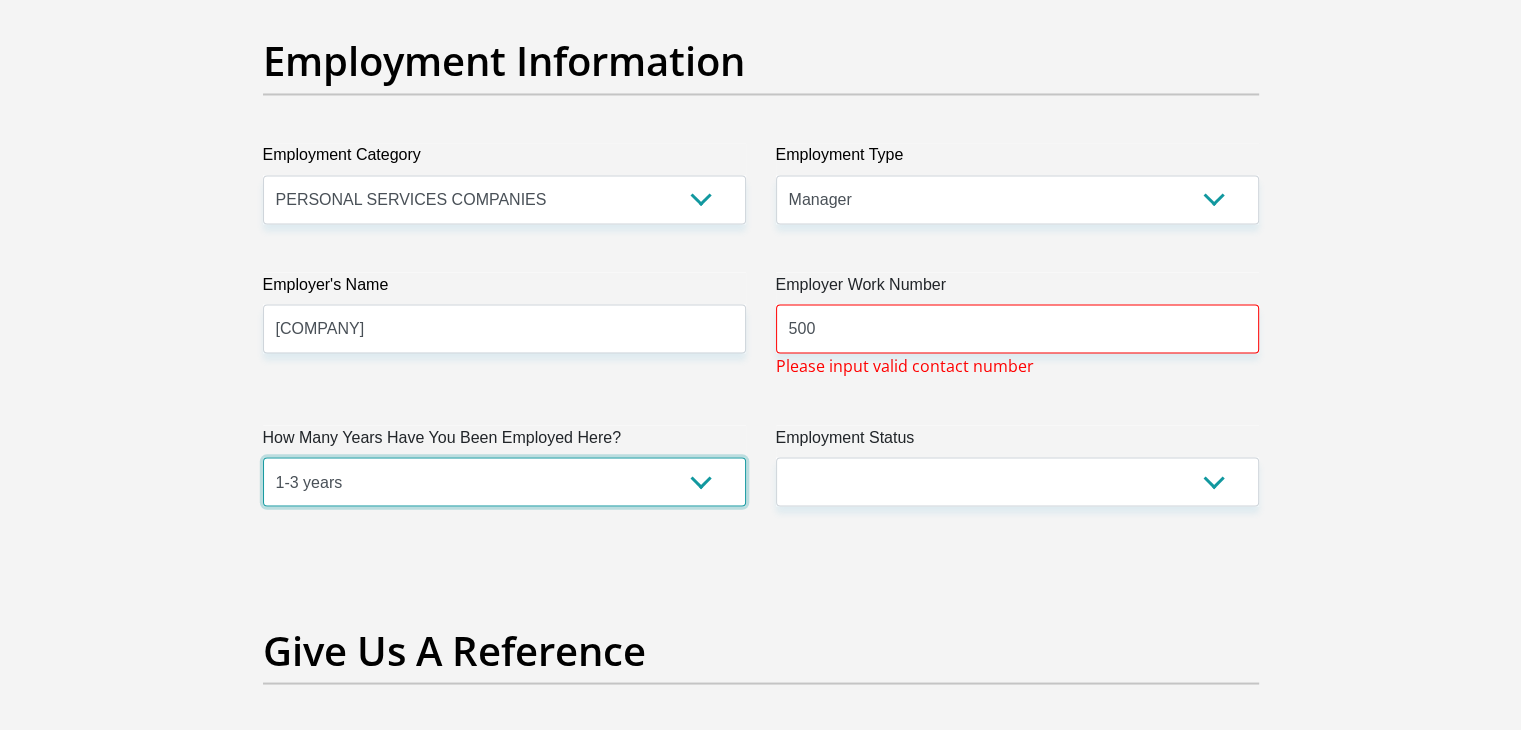 click on "less than 1 year
1-3 years
3-5 years
5+ years" at bounding box center [504, 481] 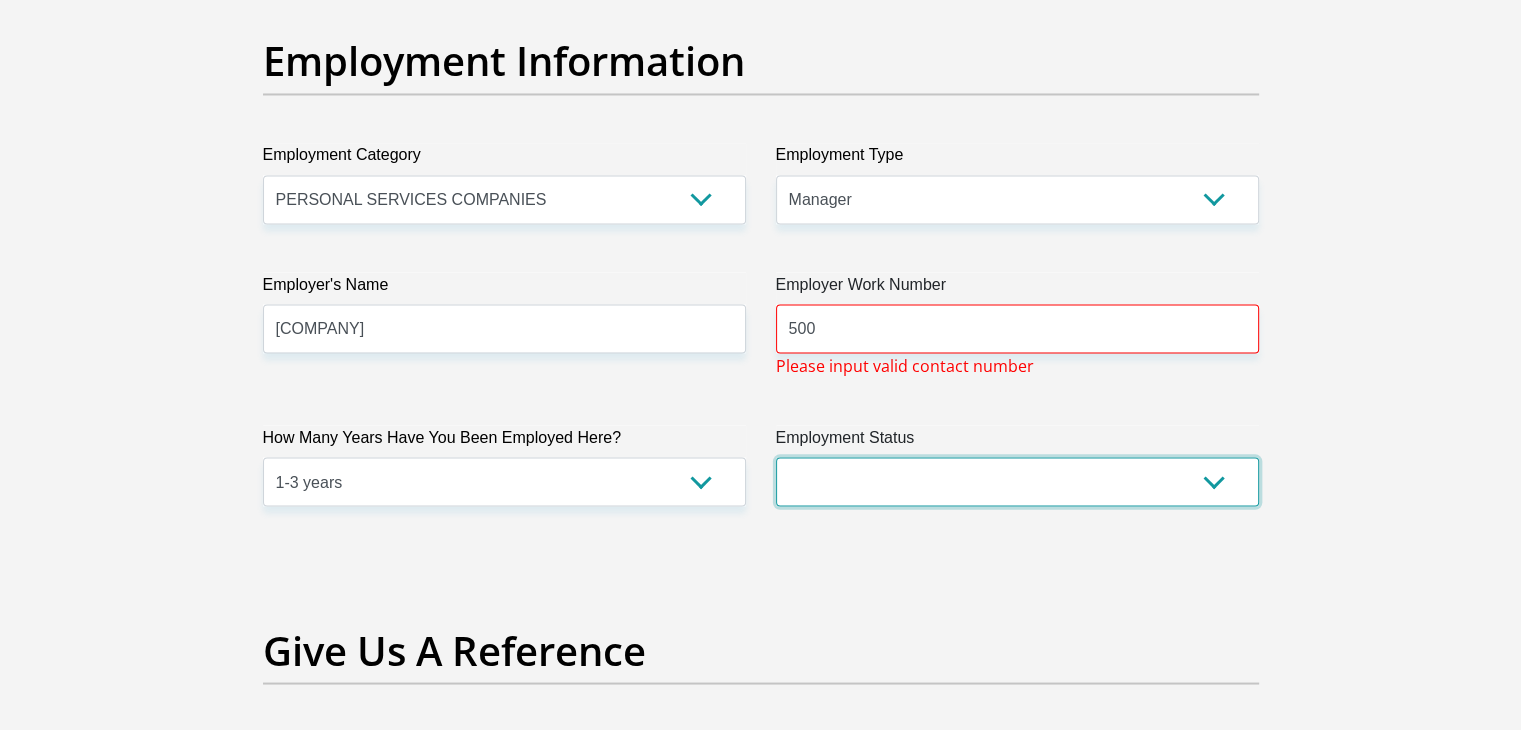 click on "Permanent/Full-time
Part-time/Casual
Contract Worker
Self-Employed
Housewife
Retired
Student
Medically Boarded
Disability
Unemployed" at bounding box center (1017, 481) 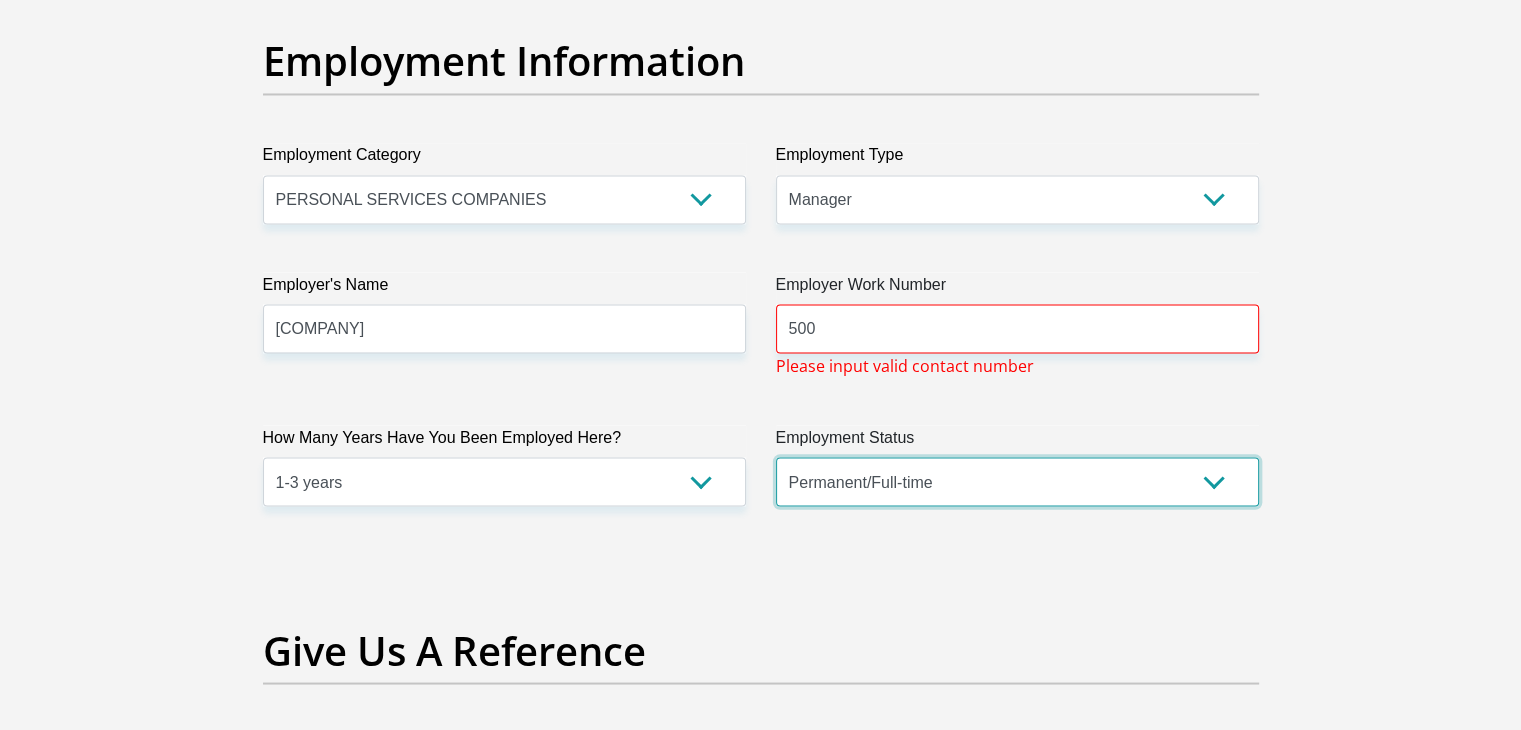 click on "Permanent/Full-time
Part-time/Casual
Contract Worker
Self-Employed
Housewife
Retired
Student
Medically Boarded
Disability
Unemployed" at bounding box center (1017, 481) 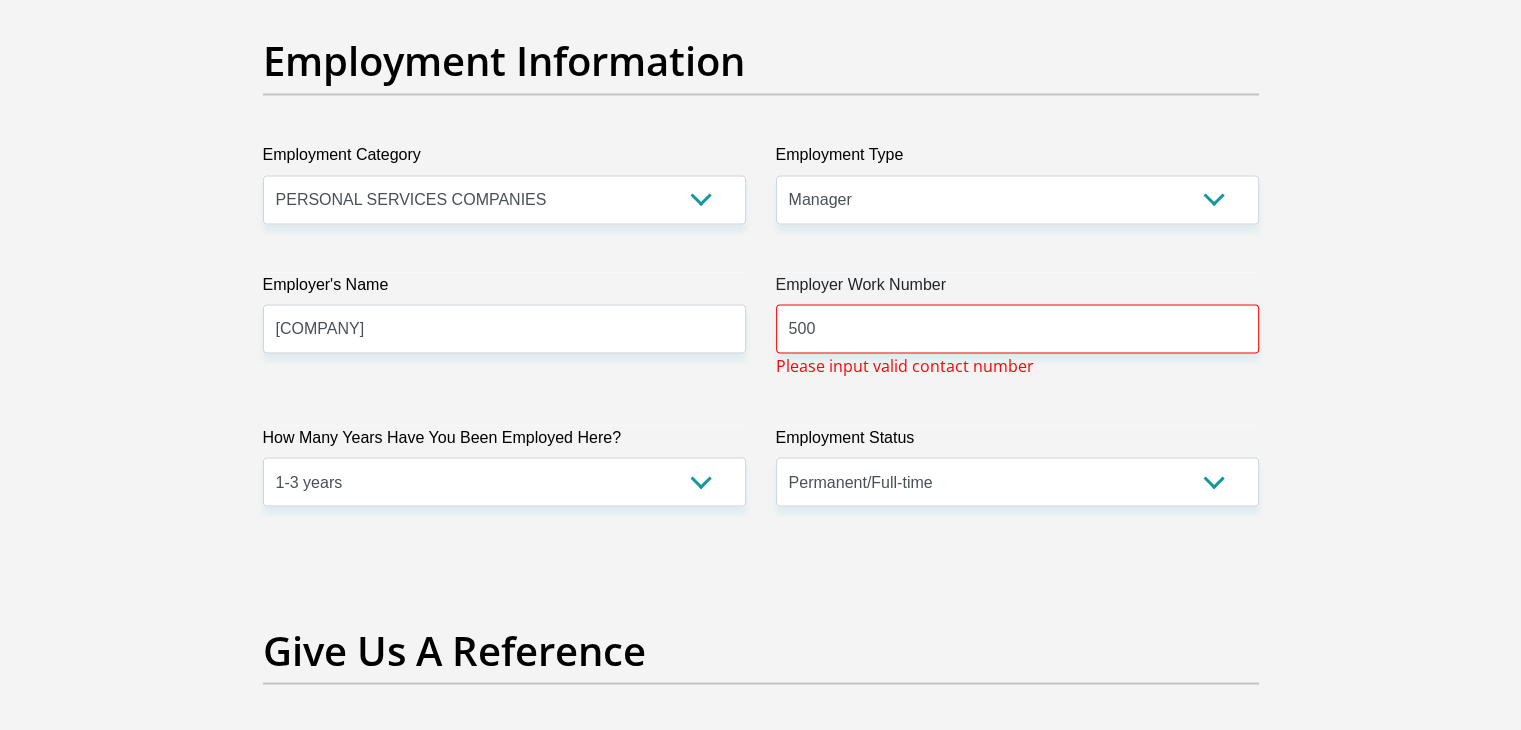 click on "Title
Mr
Ms
Mrs
Dr
Other
First Name
[FIRST]
Surname
[SURNAME]
ID Number
[ID NUMBER]
Please input valid ID number
Race
Black
Coloured
Indian
White
Other
Contact Number
[PHONE]
Please input valid contact number
Nationality
[COUNTRY]
[COUNTRY]
[COUNTRY]  [COUNTRY]  [COUNTRY]" at bounding box center (761, -33) 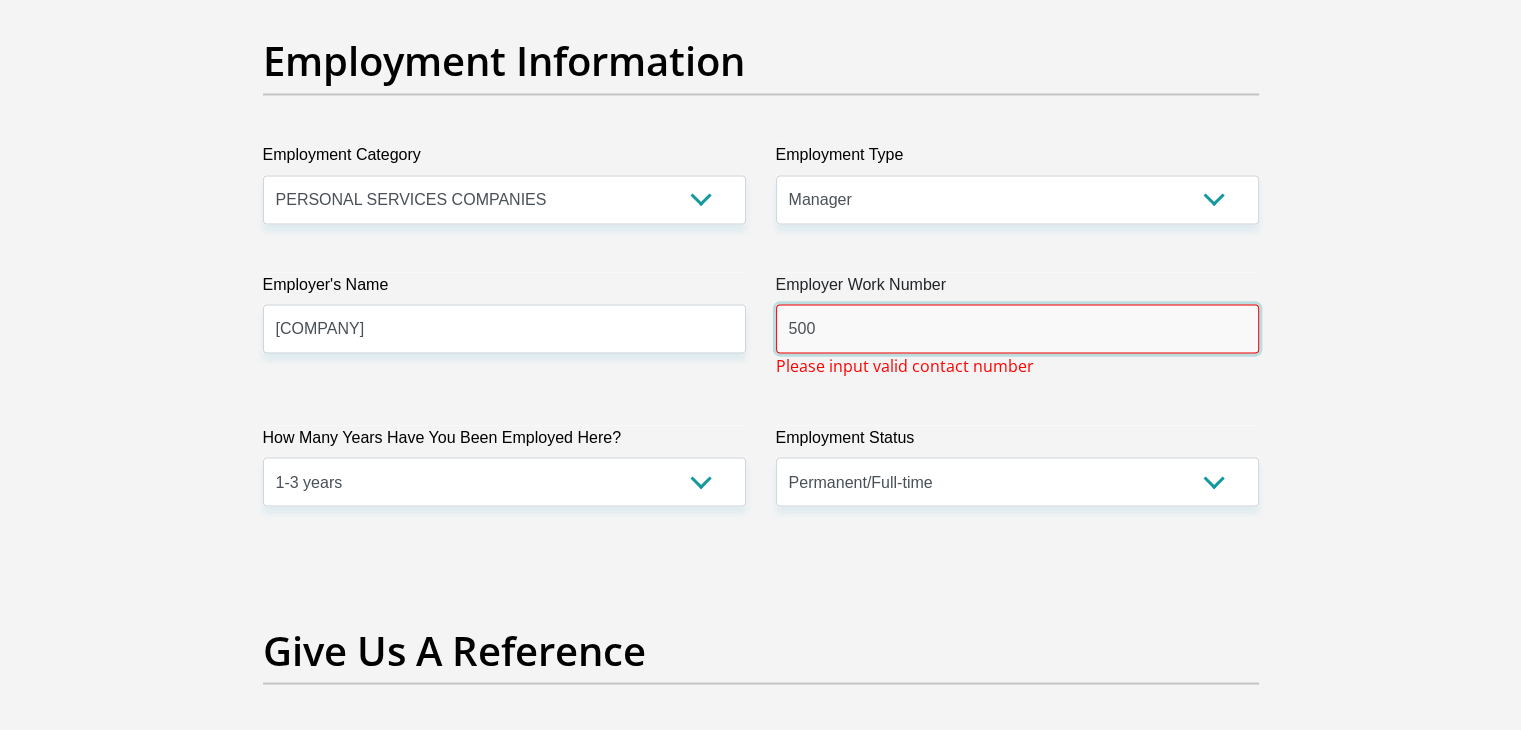 click on "500" at bounding box center (1017, 328) 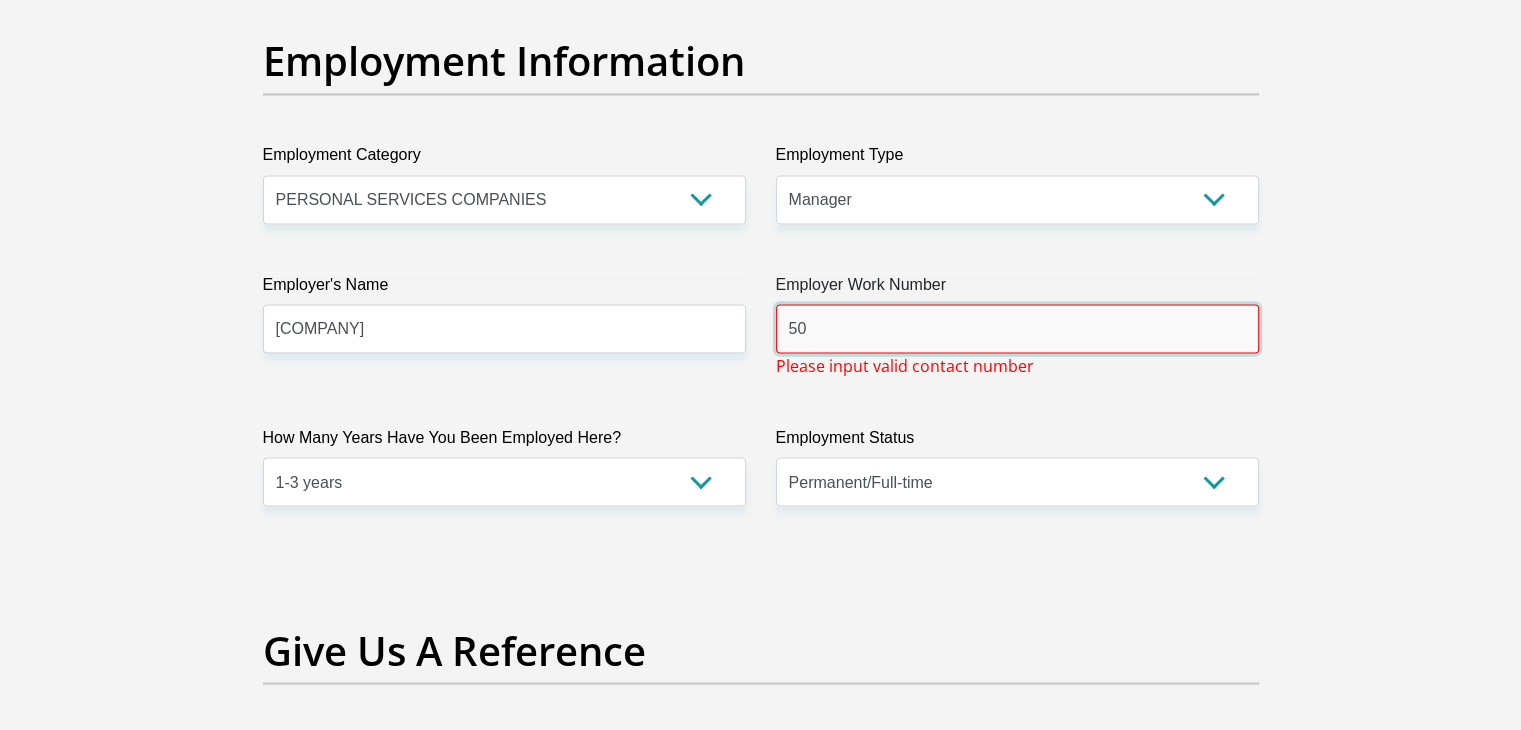 type on "5" 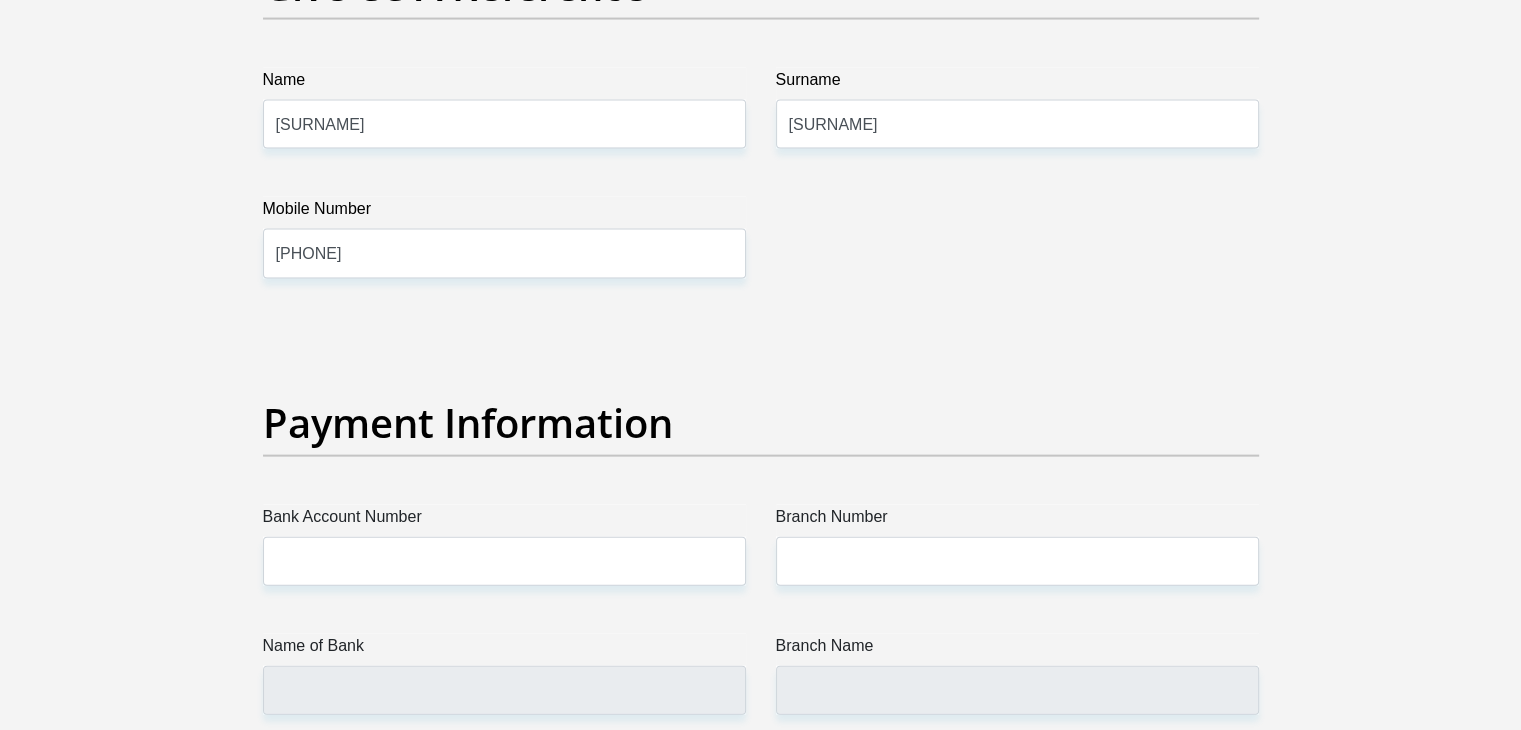 scroll, scrollTop: 4279, scrollLeft: 0, axis: vertical 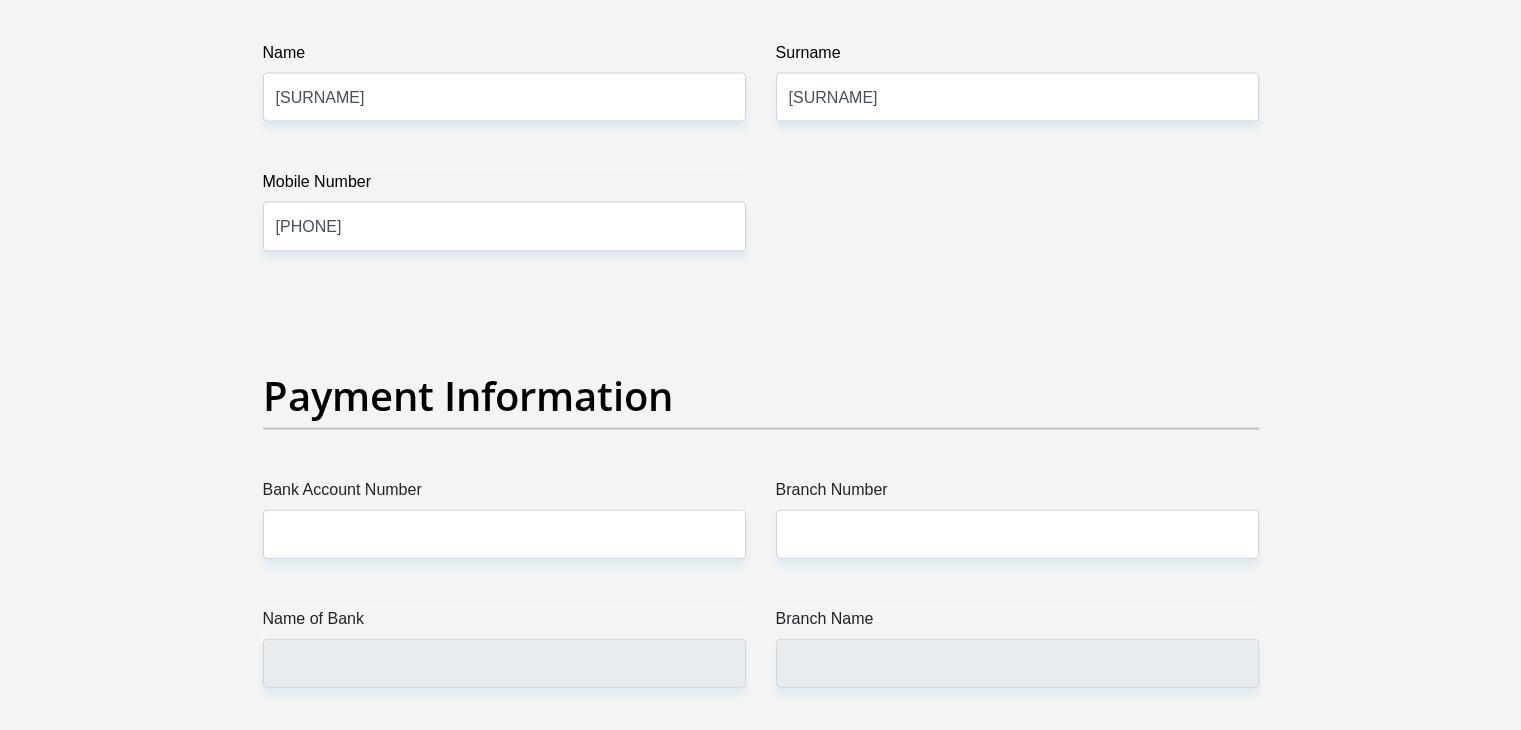 type on "[PHONE]" 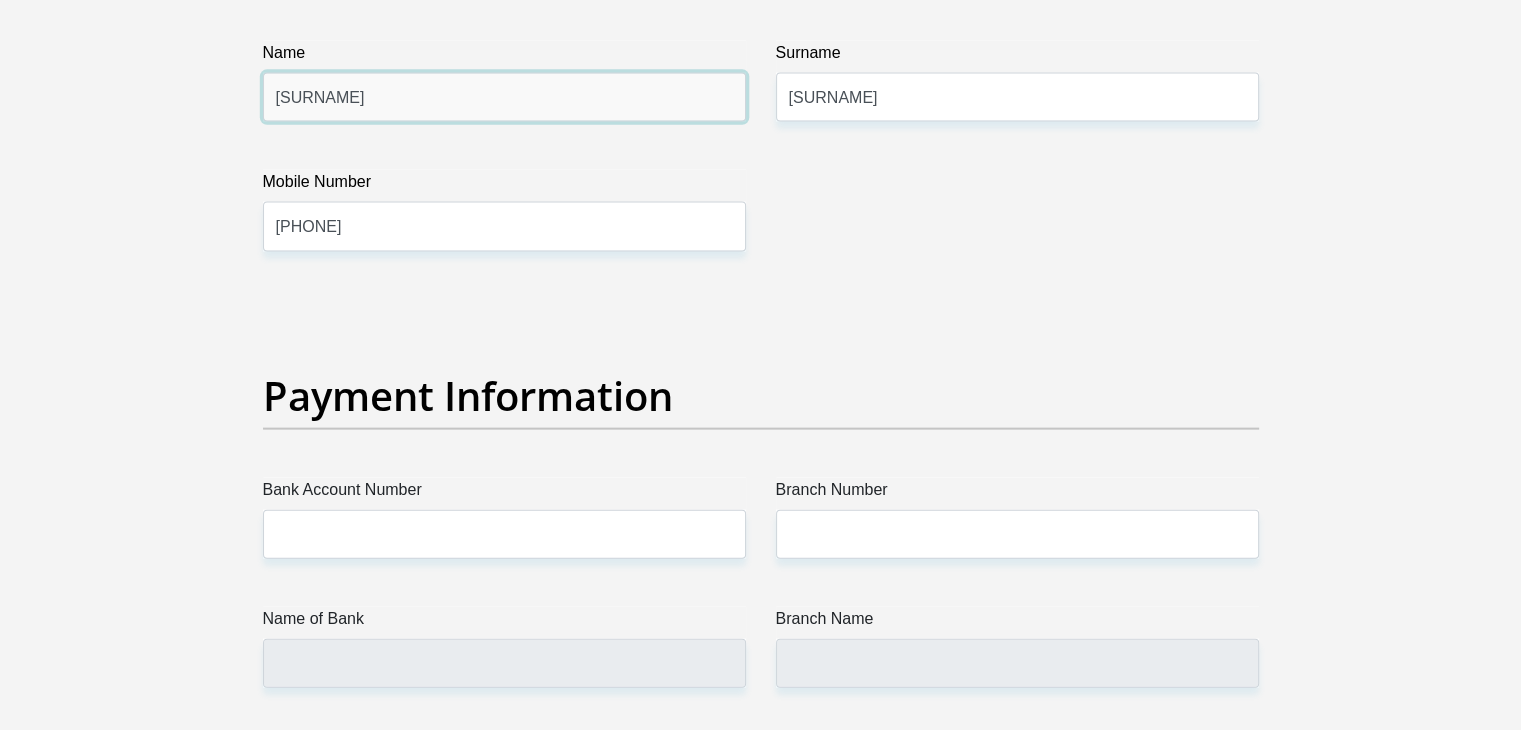 click on "[SURNAME]" at bounding box center (504, 97) 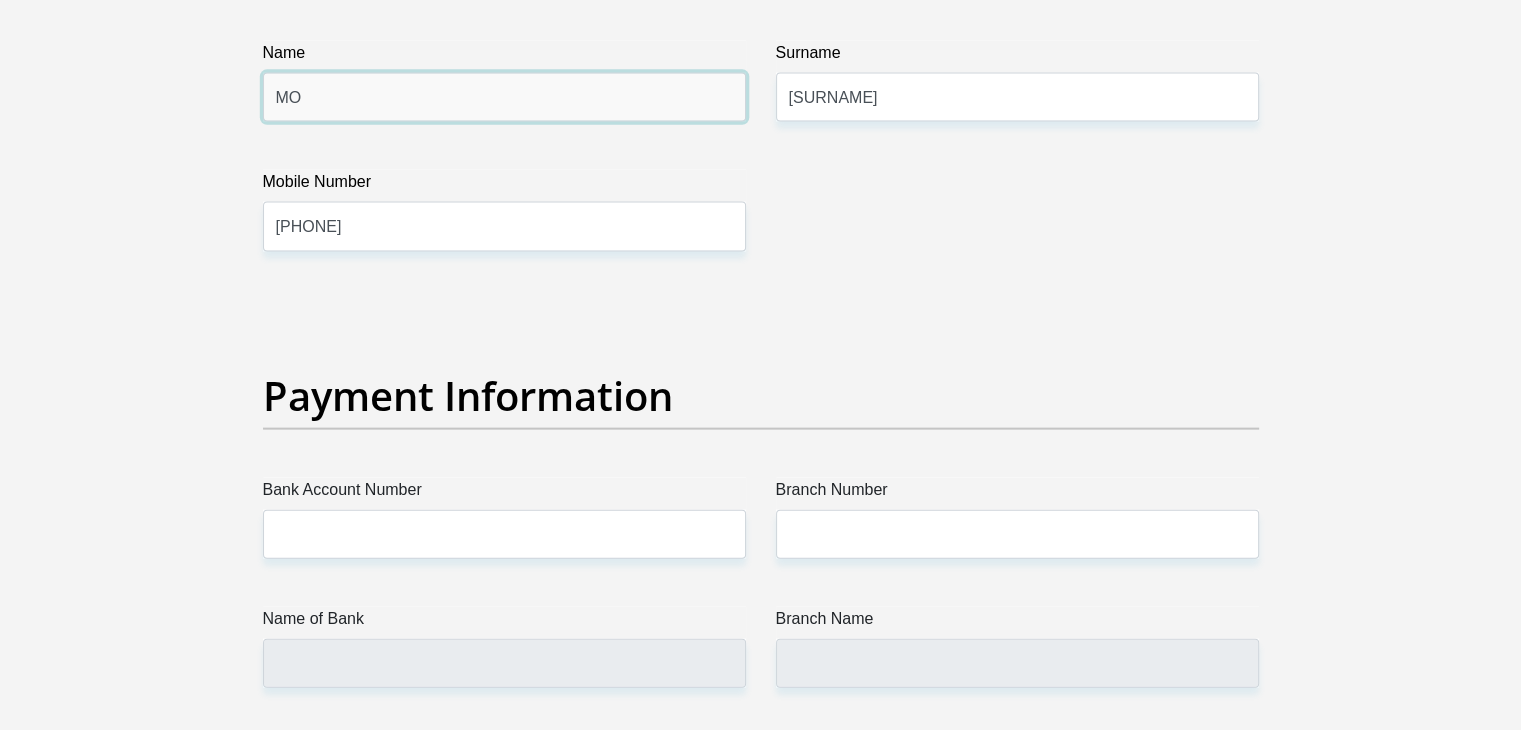 type on "M" 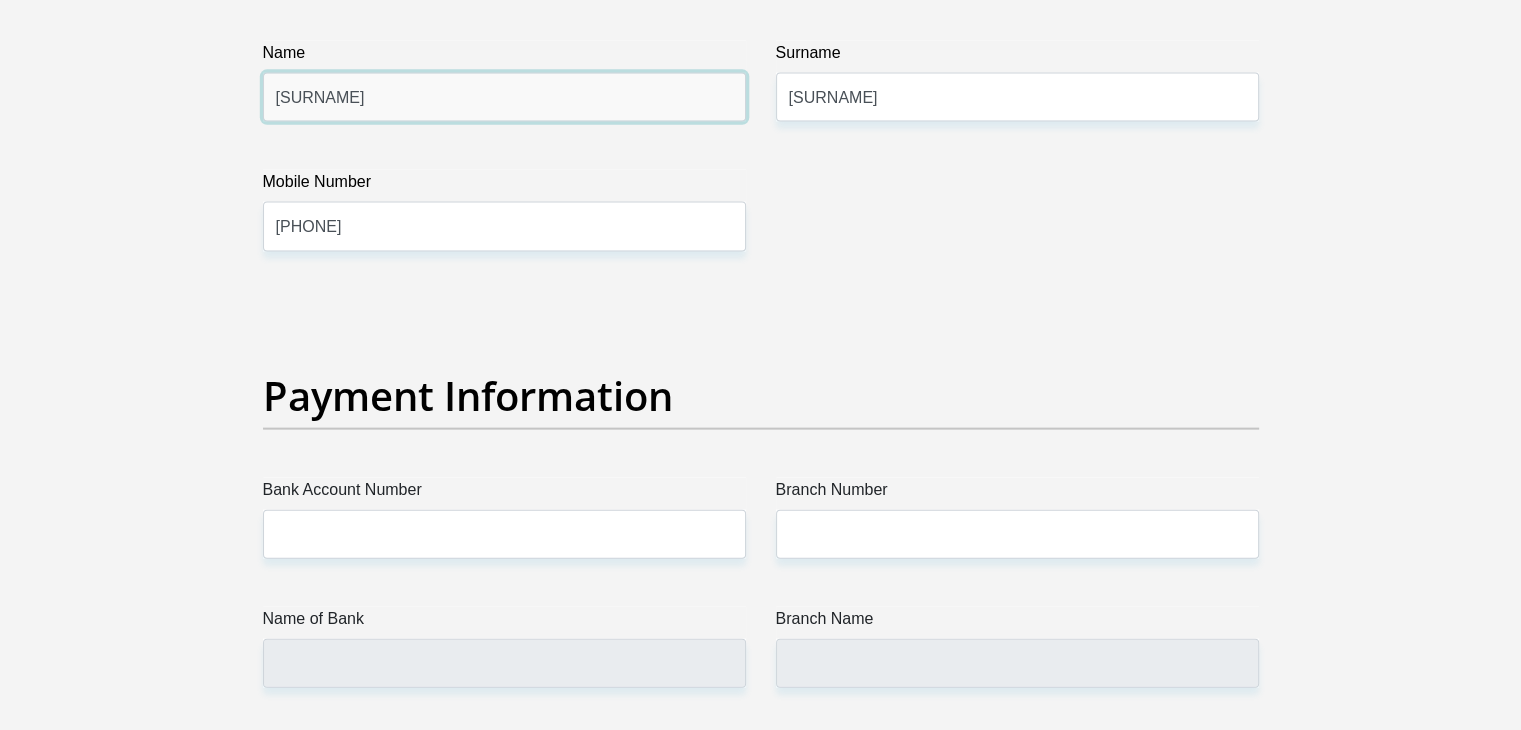 type on "[SURNAME]" 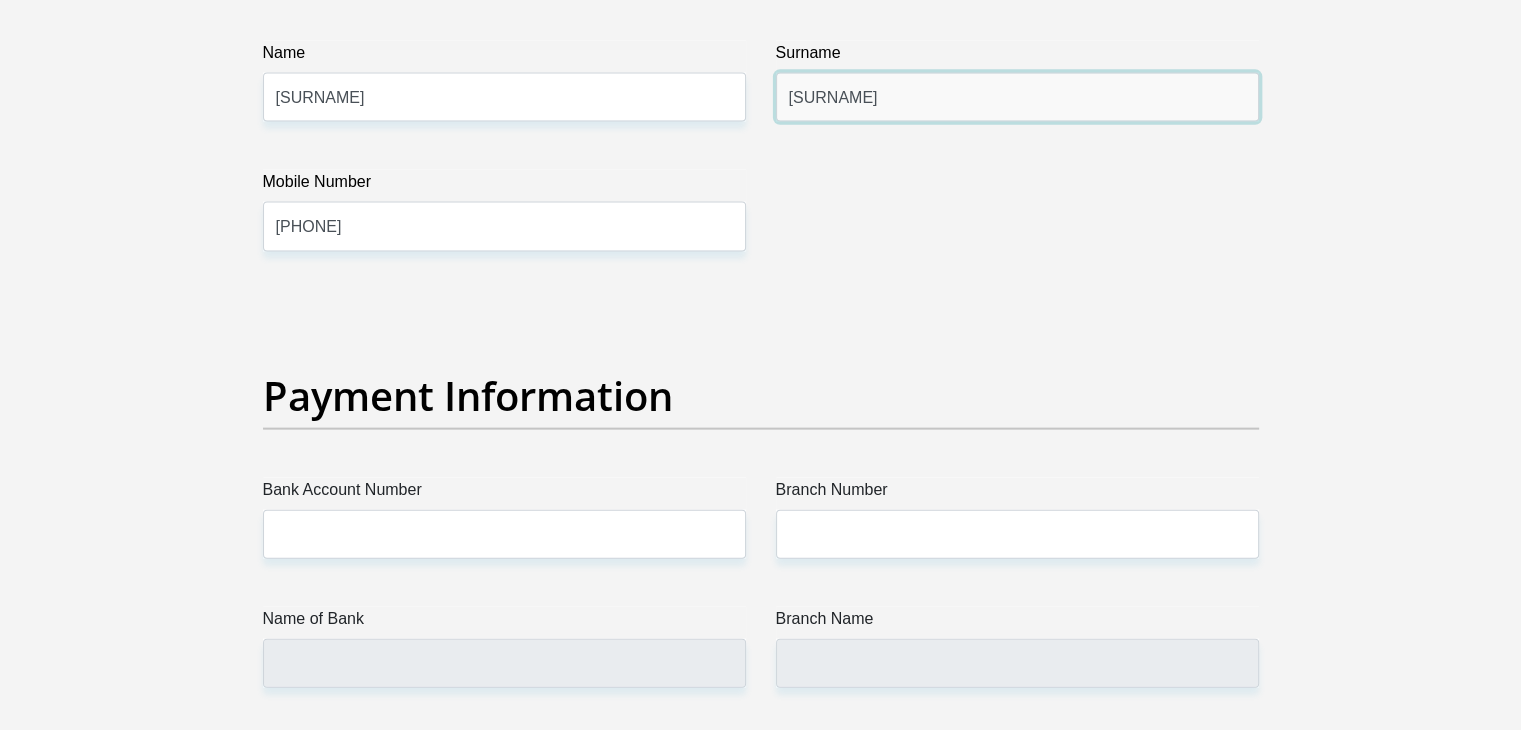 type on "[SURNAME]" 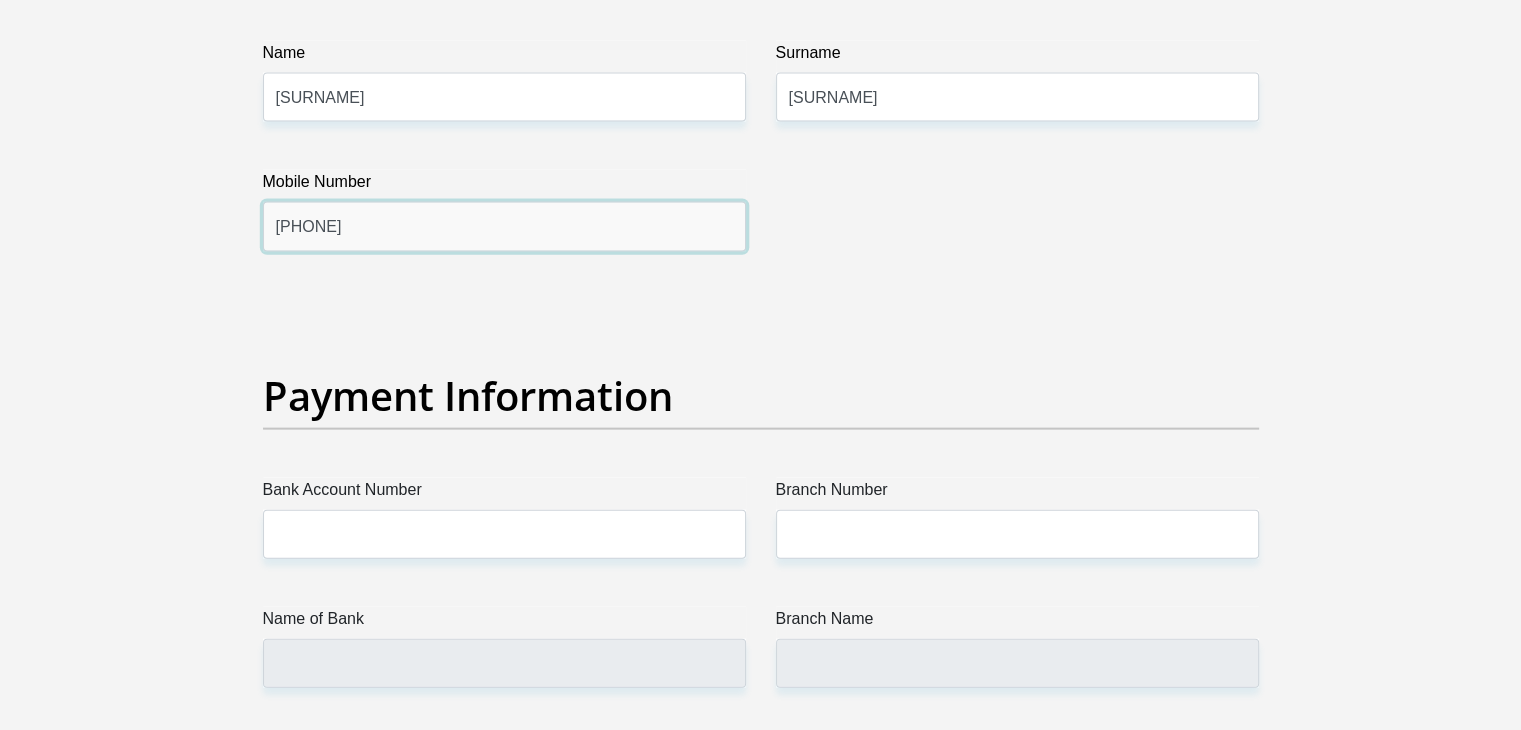 click on "[PHONE]" at bounding box center [504, 226] 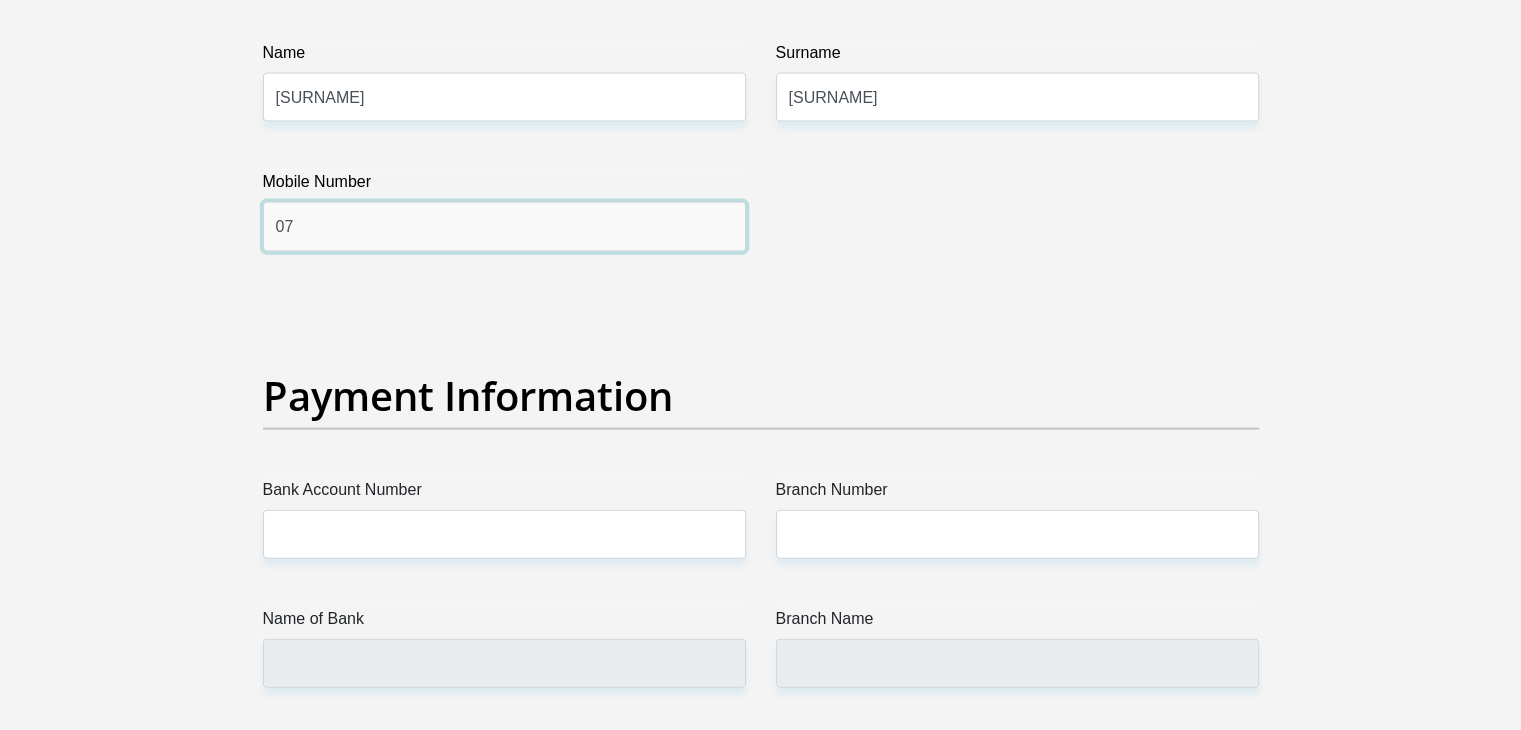 type on "0" 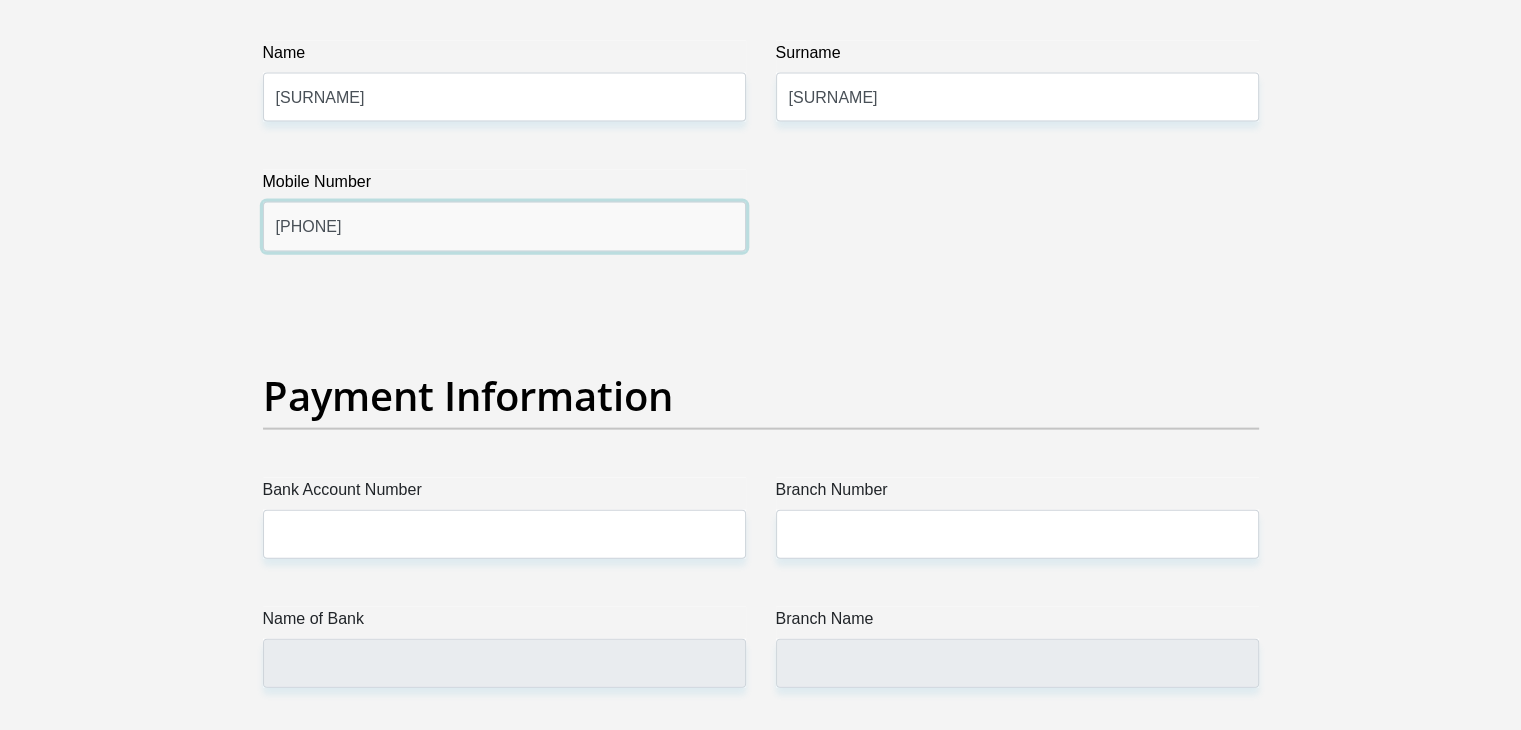 type on "[PHONE]" 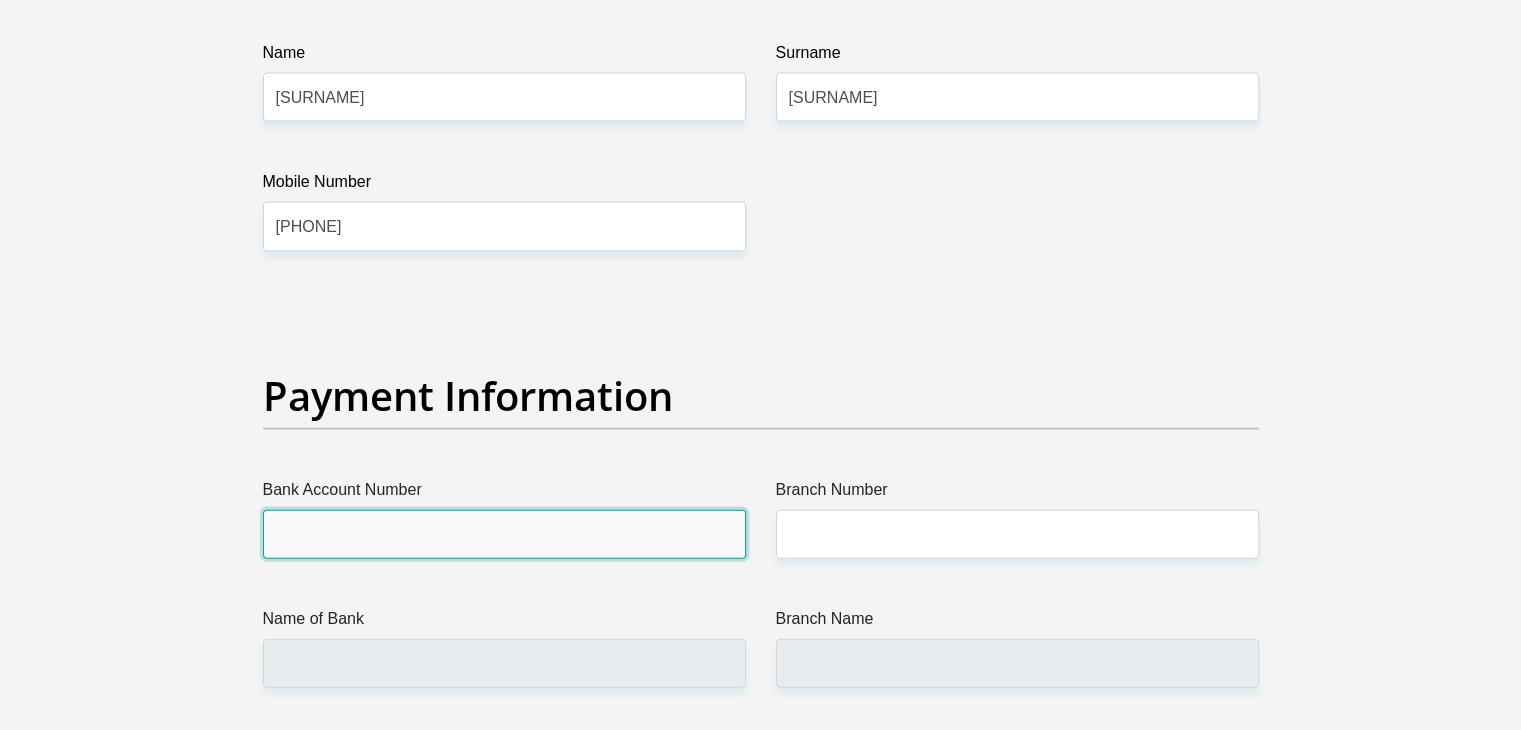 click on "Bank Account Number" at bounding box center (504, 534) 